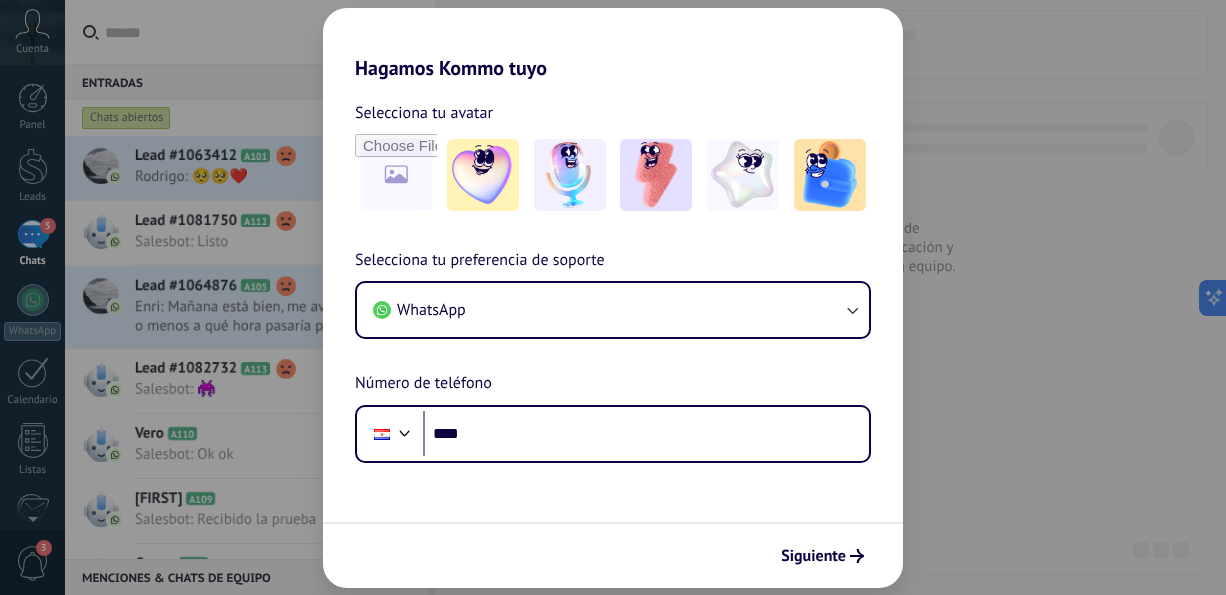 scroll, scrollTop: 0, scrollLeft: 0, axis: both 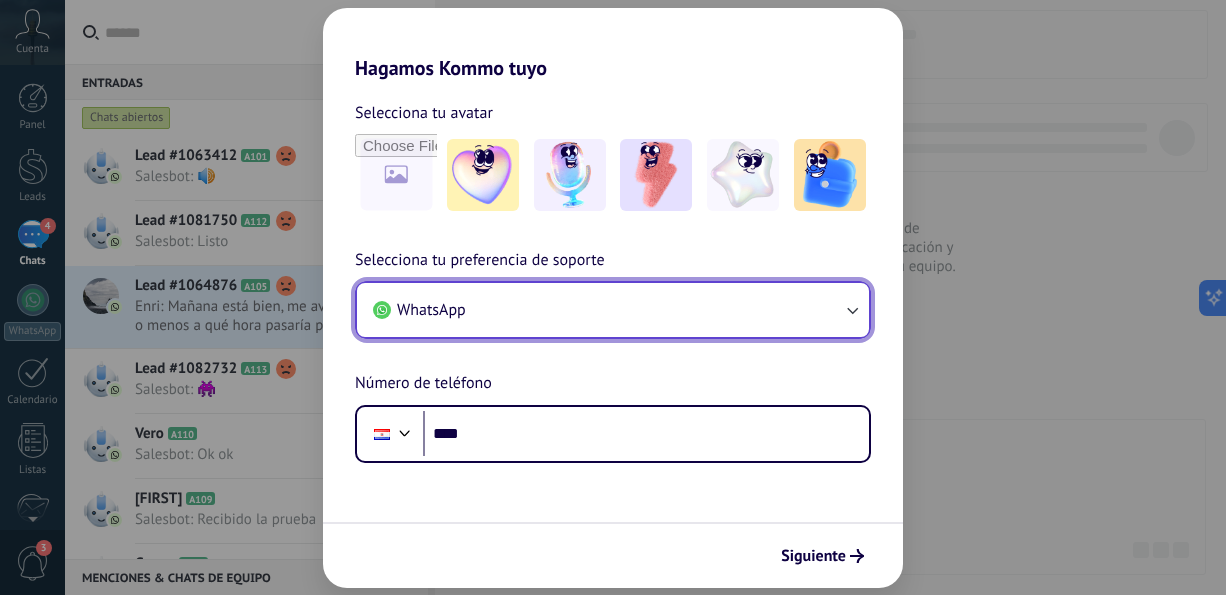 click 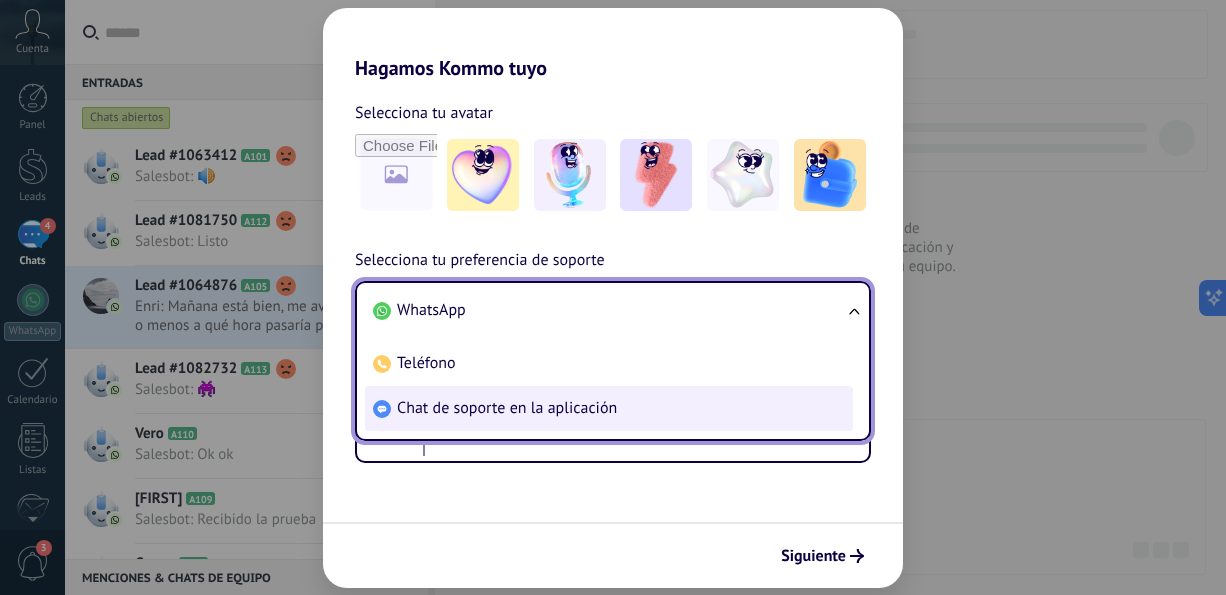click on "Chat de soporte en la aplicación" at bounding box center [609, 408] 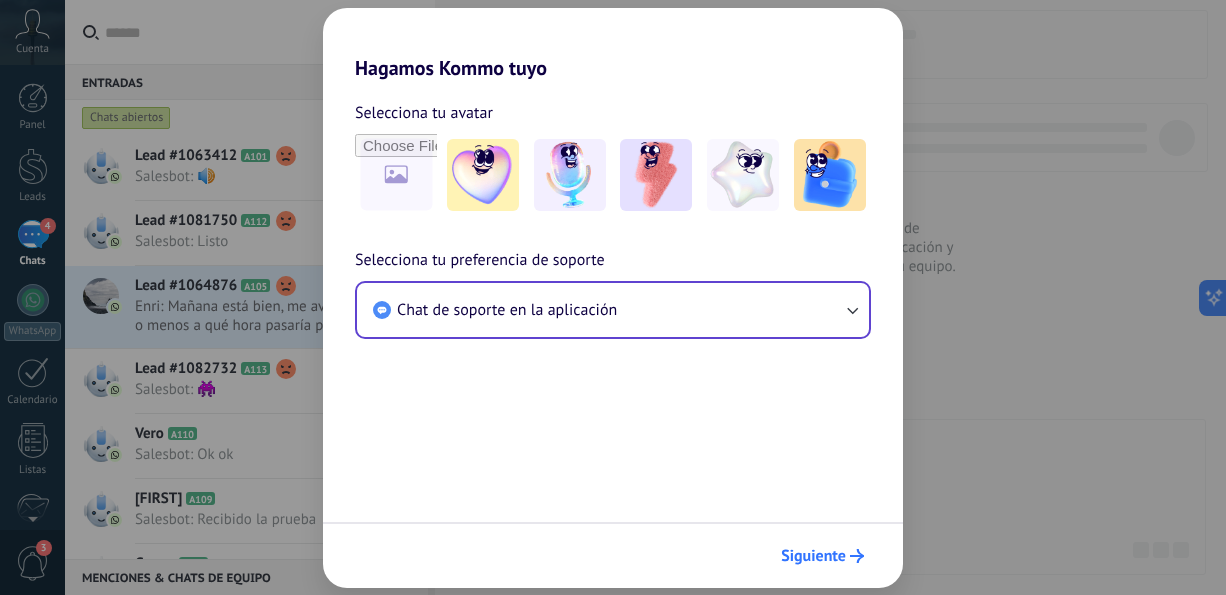 click on "Siguiente" at bounding box center (813, 556) 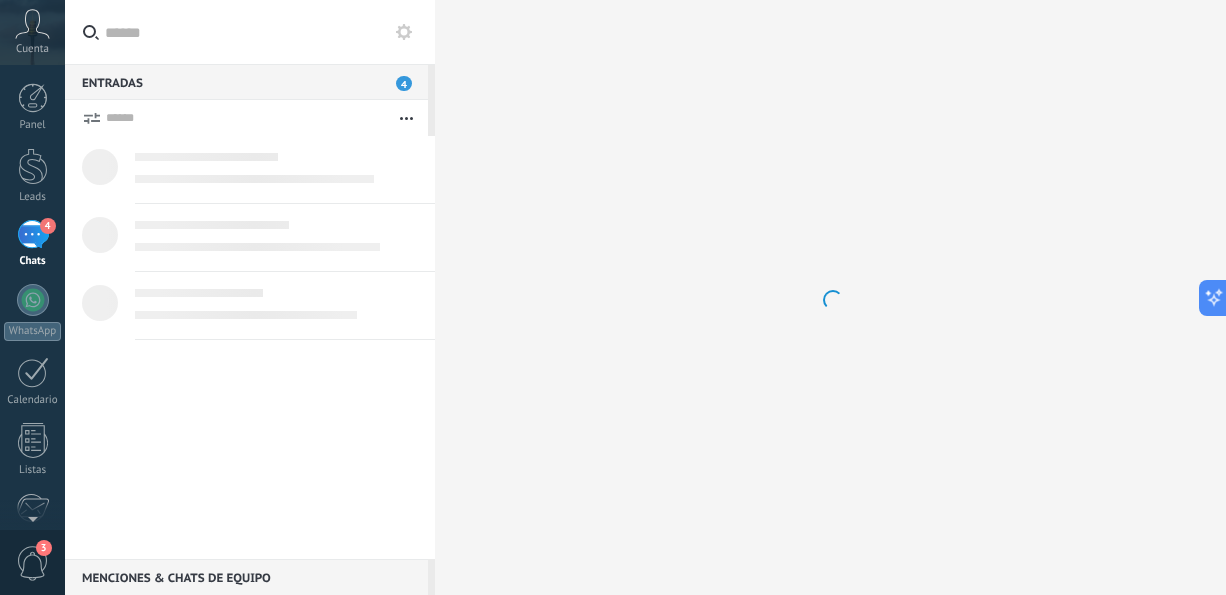 scroll, scrollTop: 0, scrollLeft: 0, axis: both 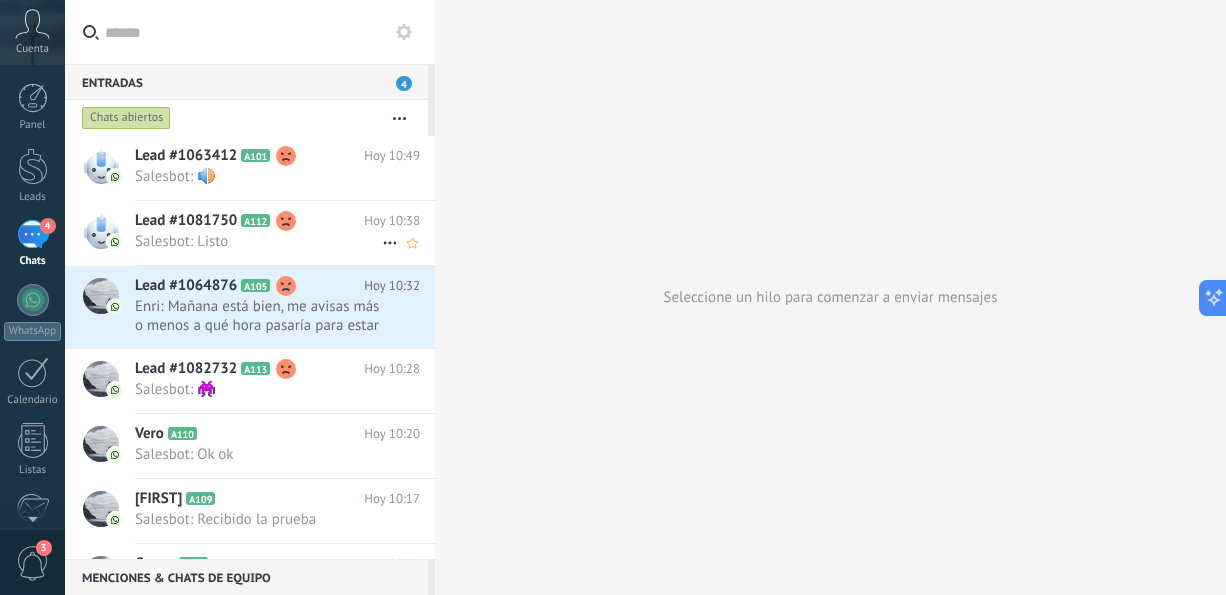 click on "Lead #1081750" at bounding box center (186, 221) 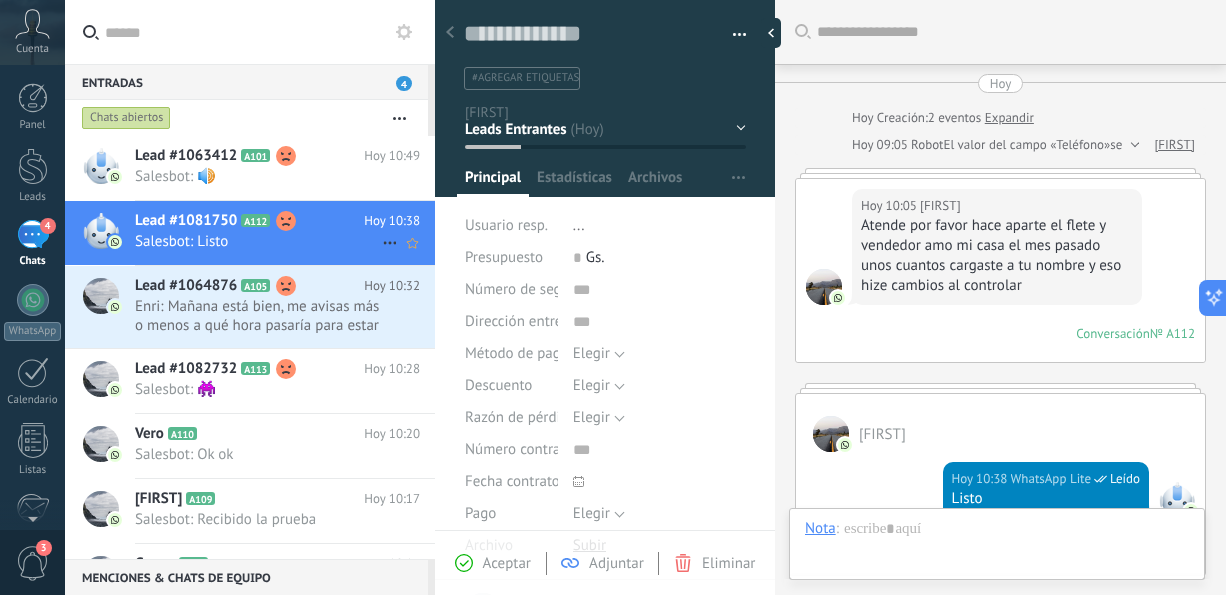 scroll, scrollTop: 326, scrollLeft: 0, axis: vertical 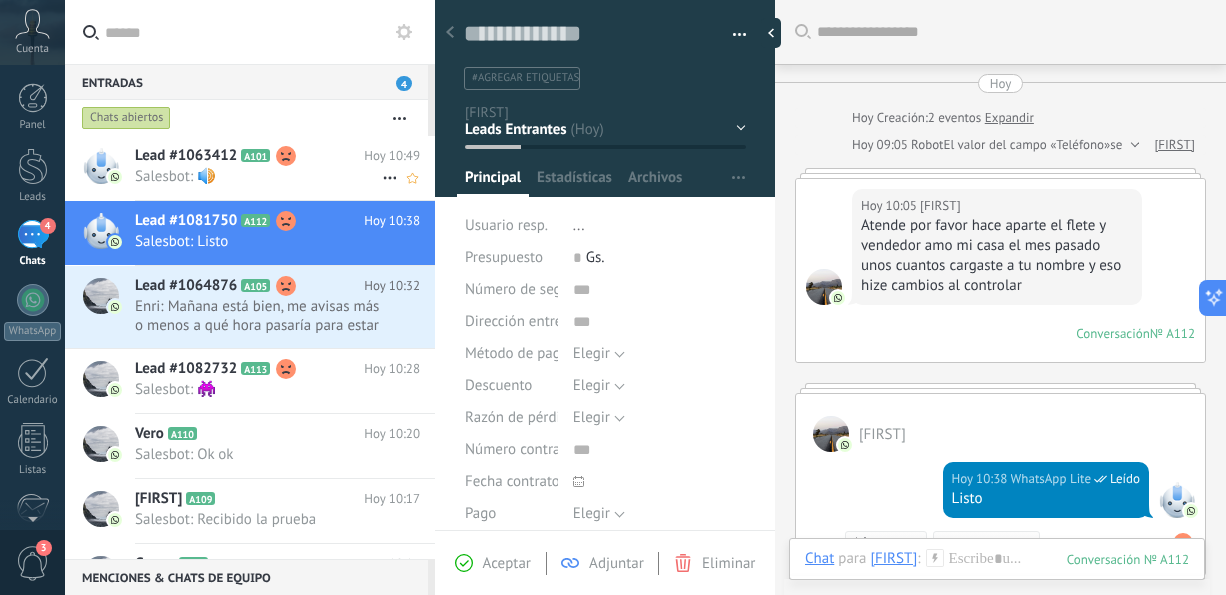 click on "Salesbot: 🔊" at bounding box center (258, 176) 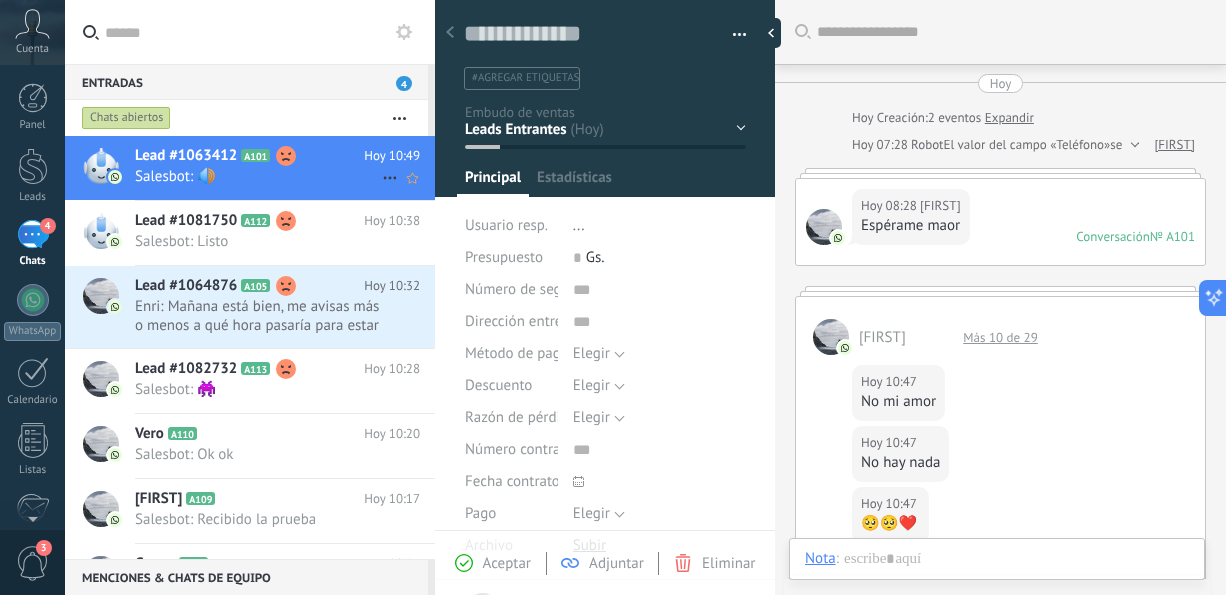 scroll, scrollTop: 30, scrollLeft: 0, axis: vertical 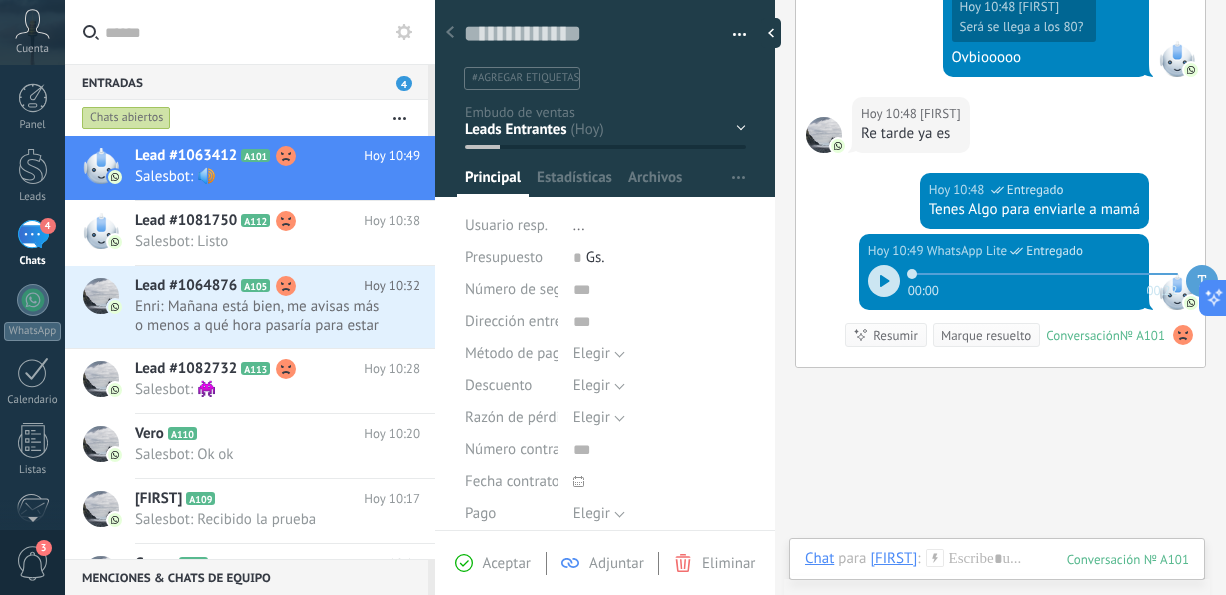 click on "Buscar Carga más Hoy Hoy Creación:  2  eventos   Expandir Hoy 07:28 Robot  El valor del campo «Teléfono»  se establece en «+5955551212» [FIRST] Hoy 08:28 [FIRST]  Espérame maor Conversación  № A101 Conversación № A101 [FIRST]  Más 10 de 29 Hoy 10:47 [FIRST]  No mi amor Hoy 10:47 [FIRST]  No hay nada Hoy 10:47 [FIRST]  🥺🥺❤️ Hoy 10:48 [FIRST]  Hoy 10:38 WhatsApp Lite  31 tengo papi Que bueno mi amor Hoy 10:48 [FIRST]  Será se llega a los 80? Hoy 10:48 [FIRST]  Hoy 10:38 WhatsApp Lite  No hay hambre Cómo así Hoy 10:48 WhatsApp Lite  Leído Hoy 10:48 [FIRST]  Será se llega a los 80? Ovbiooooo Hoy 10:48 [FIRST]  Re tarde ya es Hoy 10:48 WhatsApp Lite  Entregado Tenes Algo para enviarle a mamá Hoy 10:49 WhatsApp Lite  Entregado 00:00 00:22 Conversación  № A101 Conversación № A101 Resumir Resumir Marque resuelto Hoy 10:49 SalesBot: 🔊 Conversación № A101 No hay tareas.  Crear una Participantes:  0 Agregar usuario Bots:  0" at bounding box center [1000, -94] 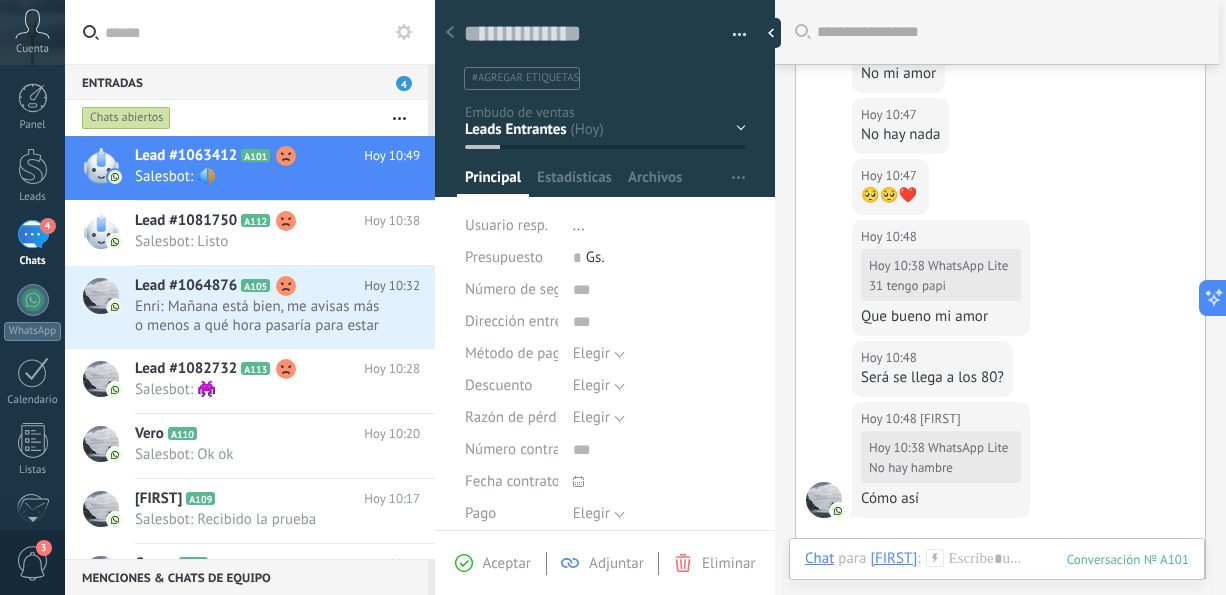 scroll, scrollTop: 333, scrollLeft: 0, axis: vertical 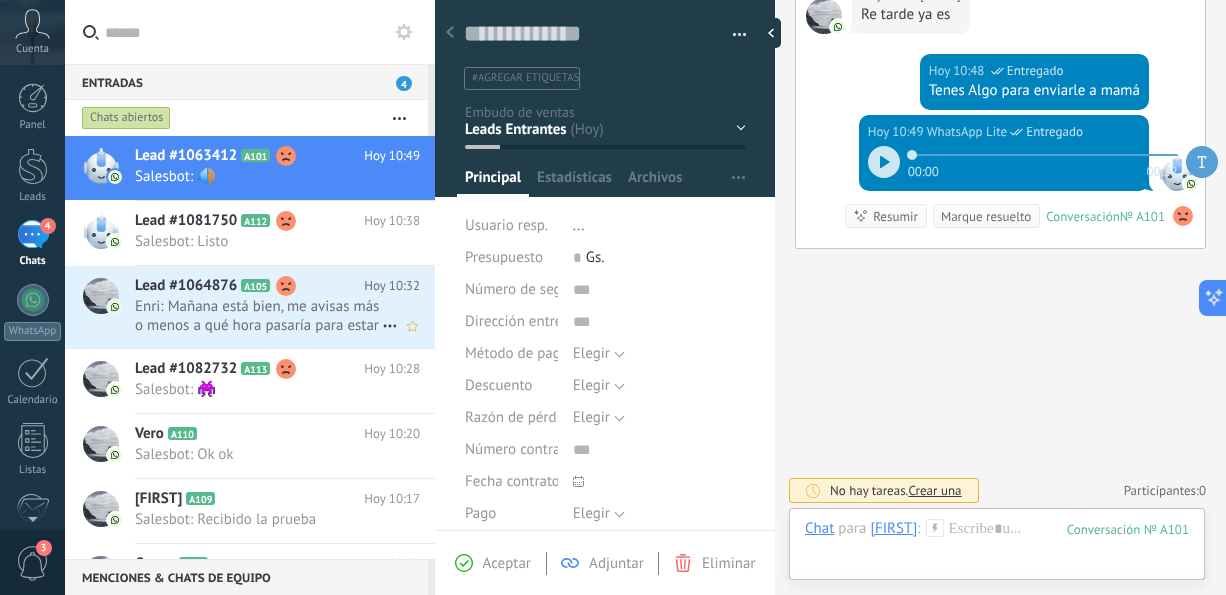 click on "Enri: Mañana está bien, me avisas más o menos a qué hora pasaría para estar atento" at bounding box center (258, 316) 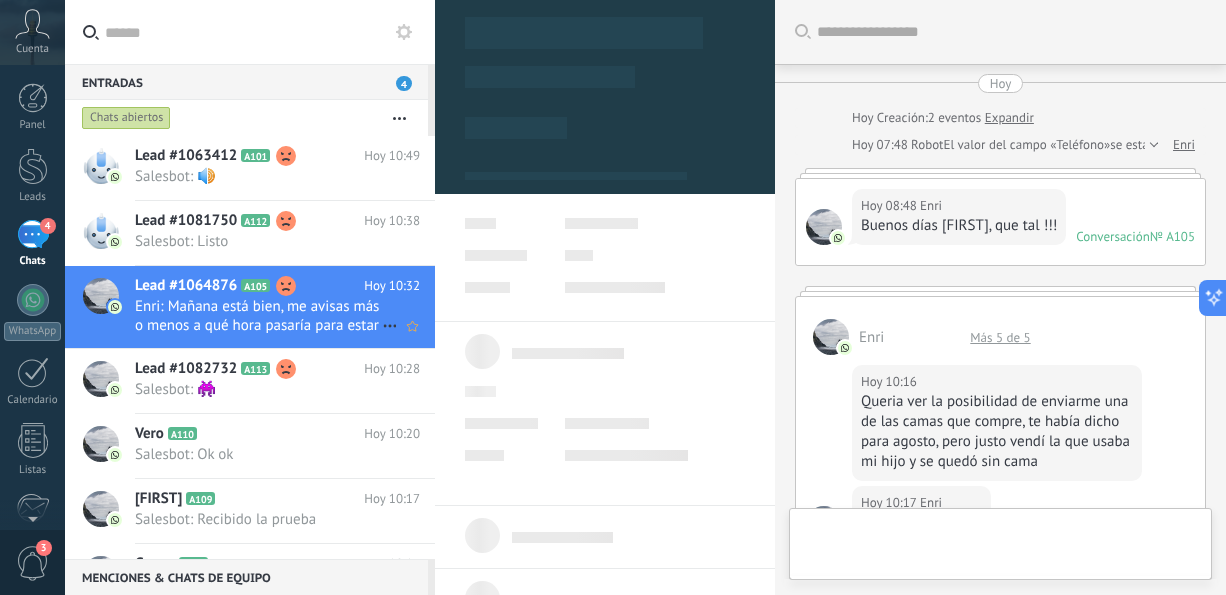 scroll, scrollTop: 1190, scrollLeft: 0, axis: vertical 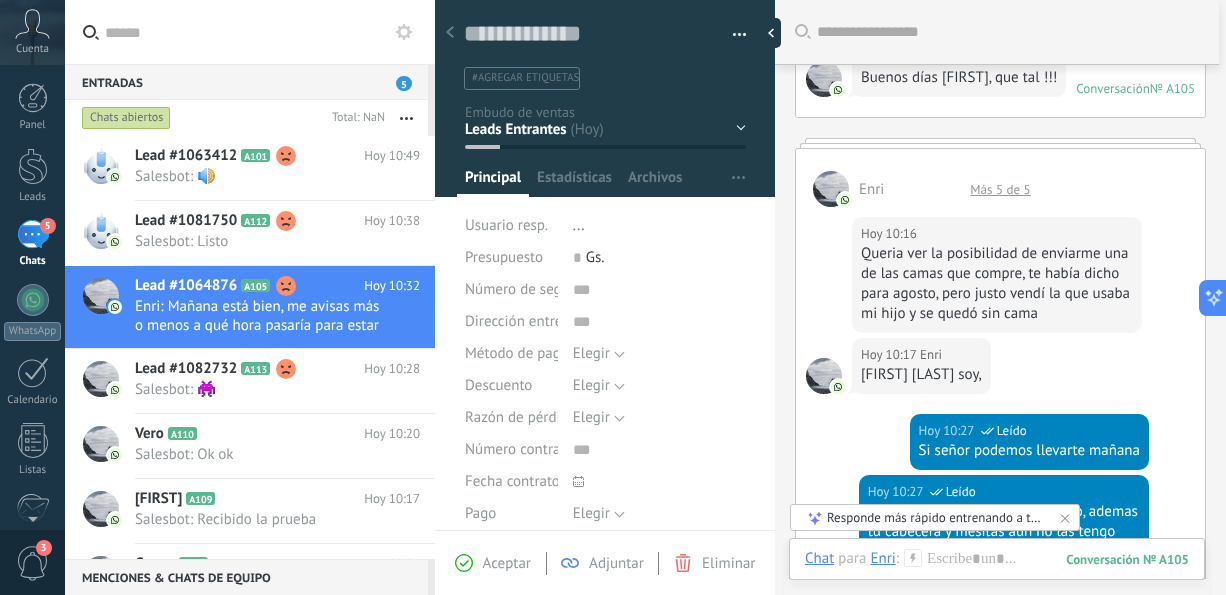 click on "5" at bounding box center (33, 234) 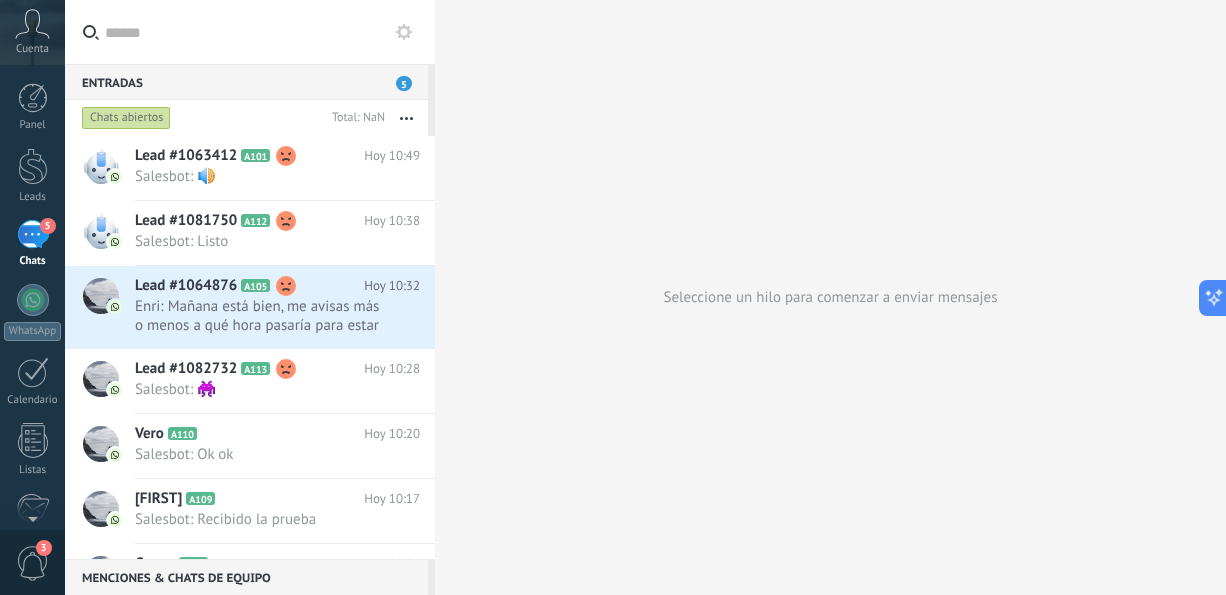 click on "5" at bounding box center (33, 234) 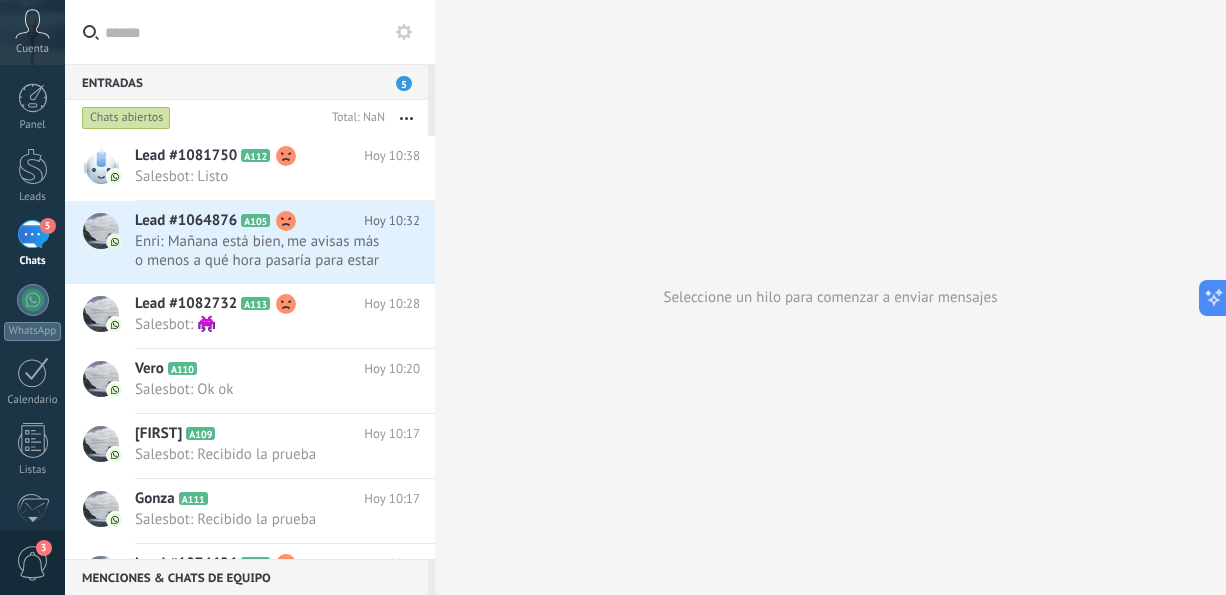 click on "Chats abiertos Total: NaN
Silenciar Acciones múltiples Ordenar Más recientes Larga espera Destacados Negativa Chats abiertos Sin respuesta Asignado a mí Suscrito Destacados Guardar Selecciona una fecha Selecciona una fecha Hoy Ayer Últimos  ** 30  dias Esta semana La última semana Este mes El mes pasado Este trimestre Este año Leads Entrantes Difusión Cualificado Cotización enviada Pedido creado Pedido completado Pedido enviado Pedido enviado – ganado Pedido cancelado – perdido Leads Entrantes Contacto inicial Negociación Tomar decisión Logrado con éxito Ventas Perdidos Leads Entrantes Contacto inicial Negociación Tomar decisión Logrado con éxito Ventas Perdidos Ninguno Abierto Cerrado Abierto Seleccionar todo Solo chats destacados Sin chats destacados Chats destacados Seleccionar todo Respondido Sin respuesta Todos los estados de respuesta Seleccionar todo Conversación Entrante Saliente - No Respondida Saliente - Respondida Etapa de la interacción [FIRST]" at bounding box center (250, 118) 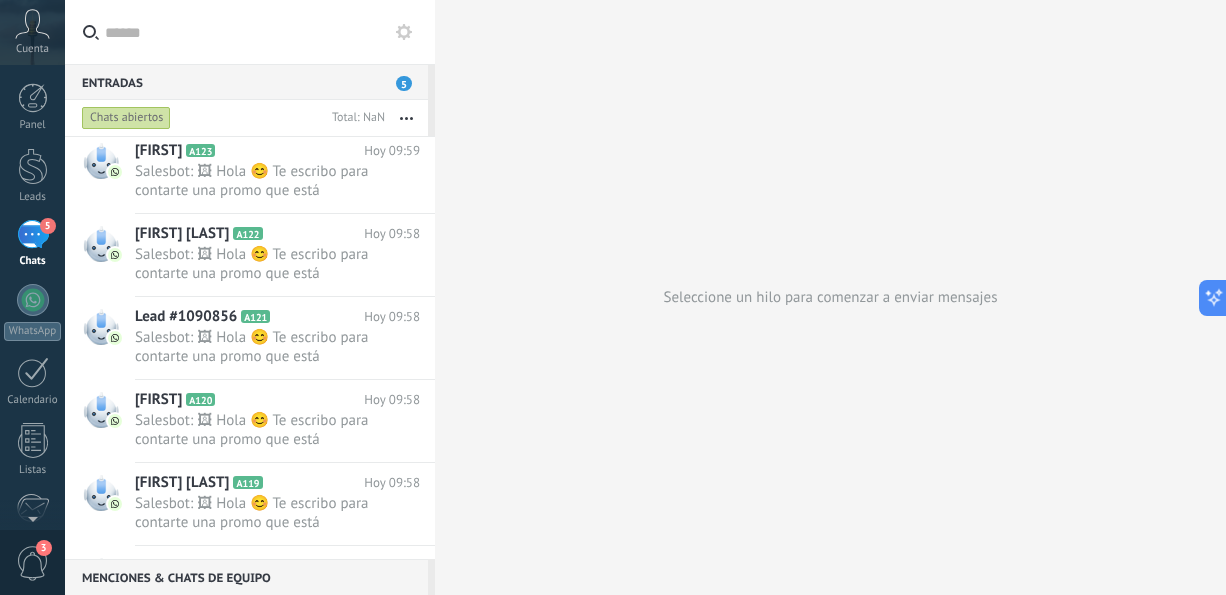 scroll, scrollTop: 718, scrollLeft: 0, axis: vertical 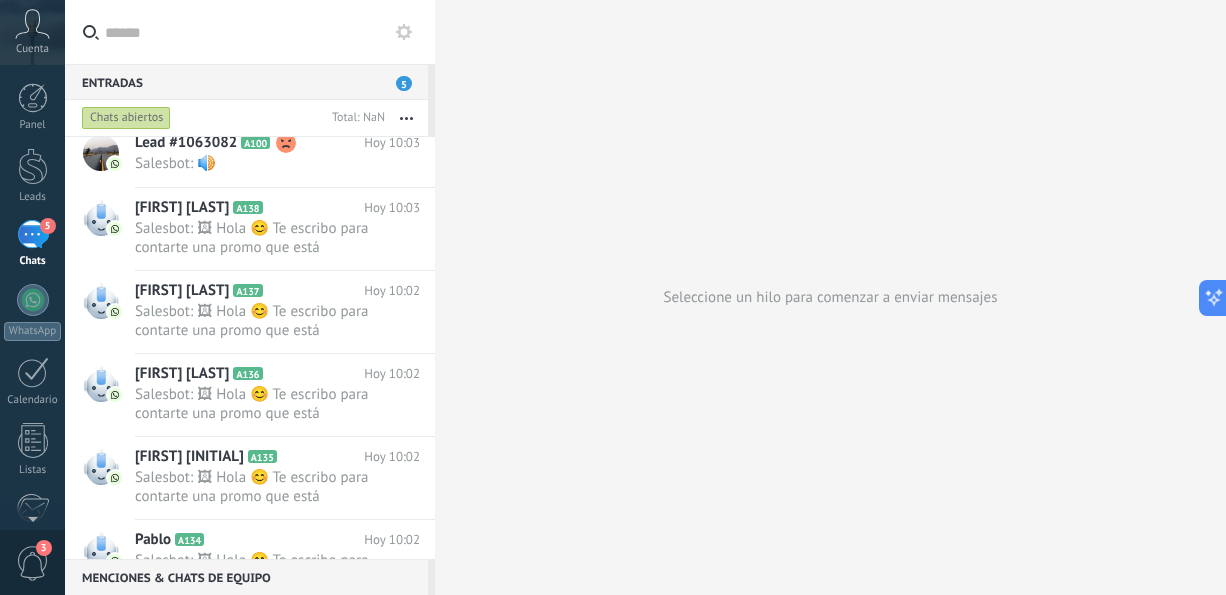 click on "Seleccione un hilo para comenzar a enviar mensajes" at bounding box center (830, 297) 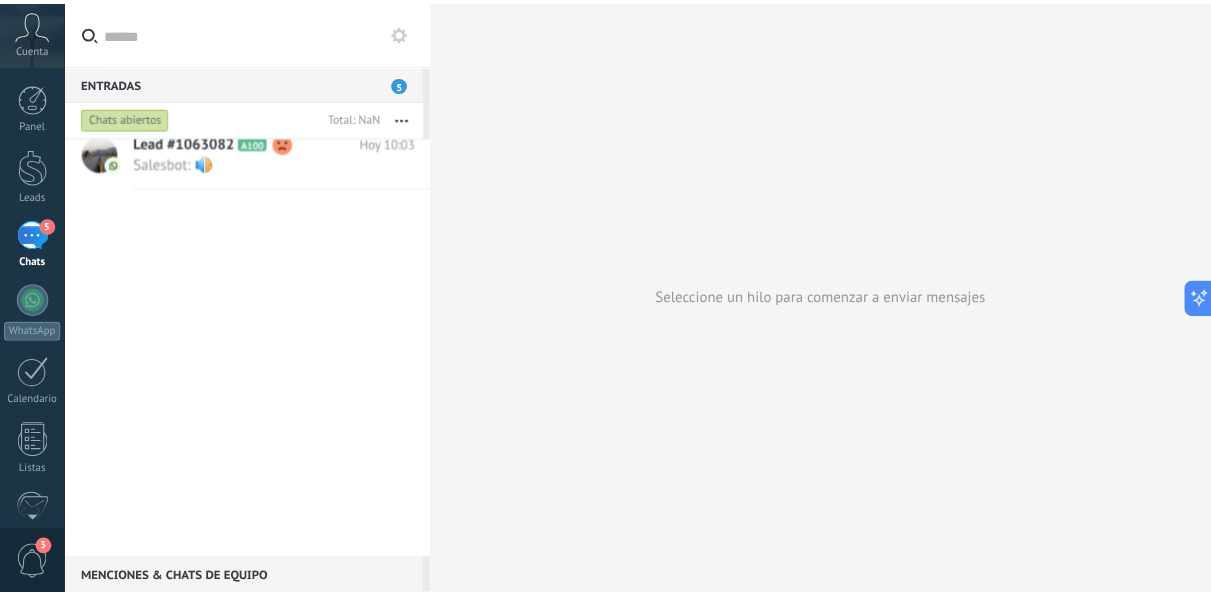 scroll, scrollTop: 0, scrollLeft: 0, axis: both 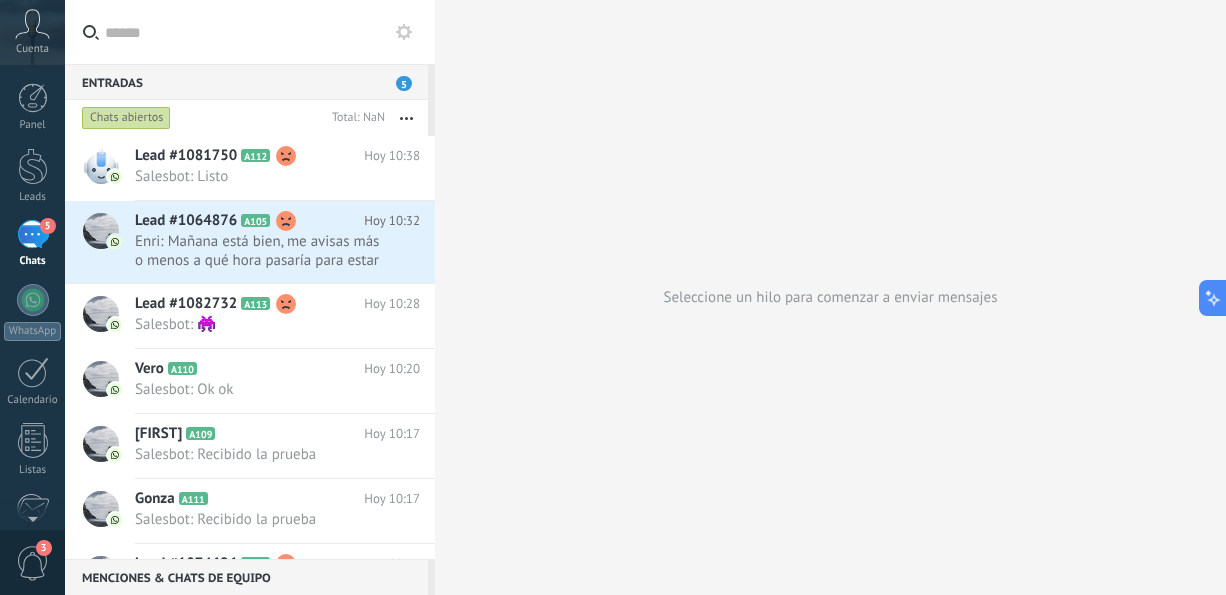 click on "Seleccione un hilo para comenzar a enviar mensajes" at bounding box center [830, 297] 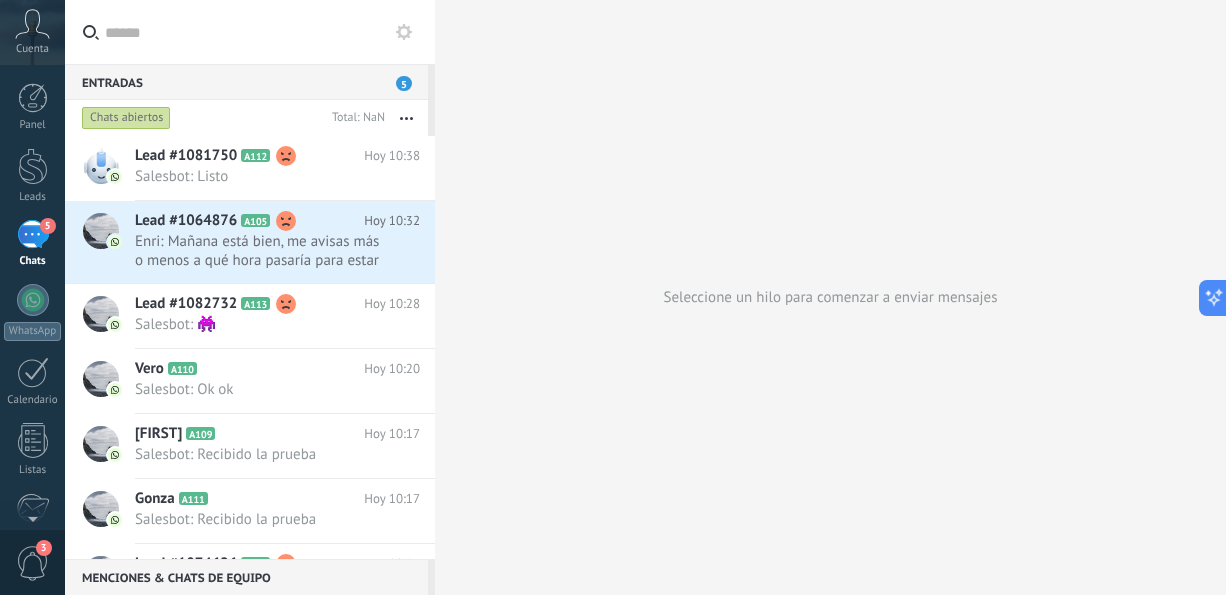 click on "Cuenta" at bounding box center [32, 32] 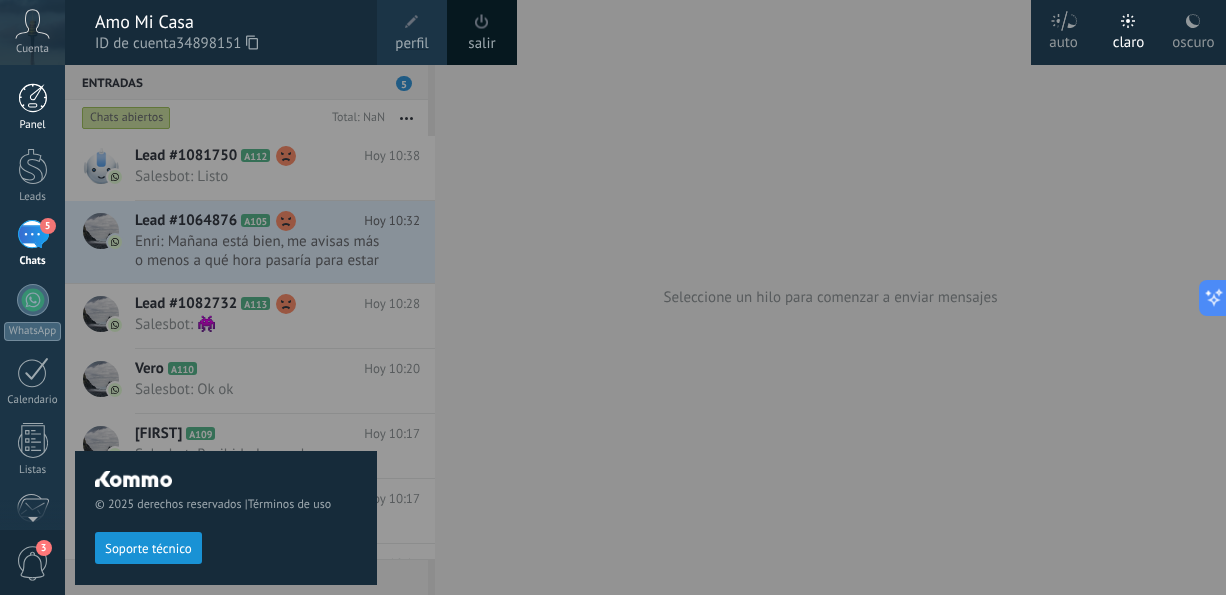 click at bounding box center [33, 98] 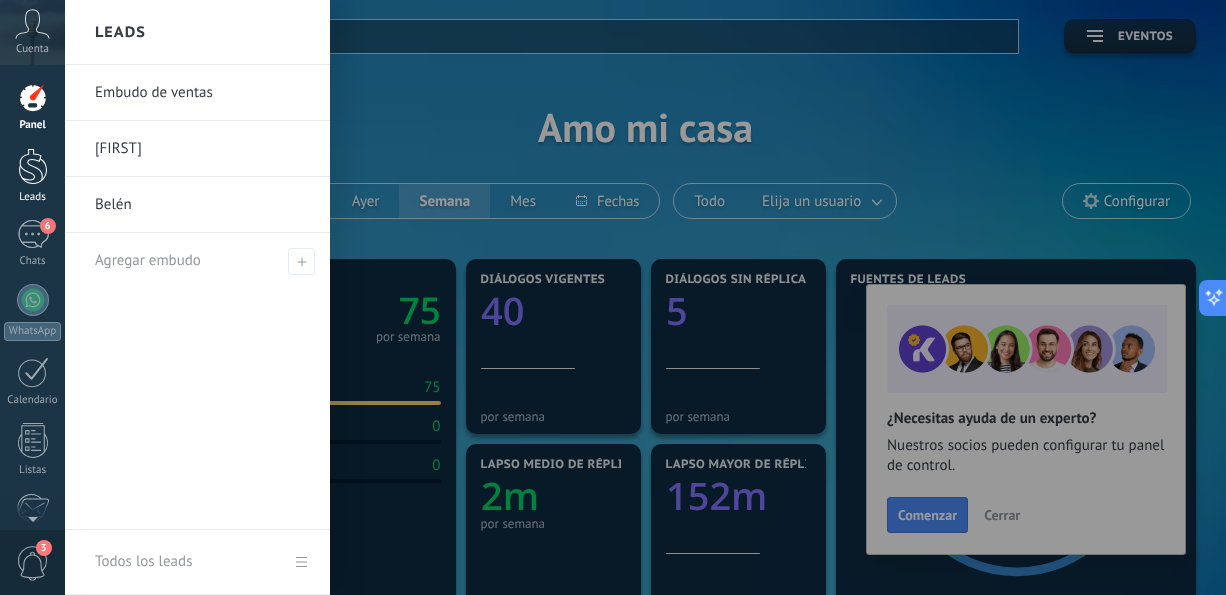 click at bounding box center (33, 166) 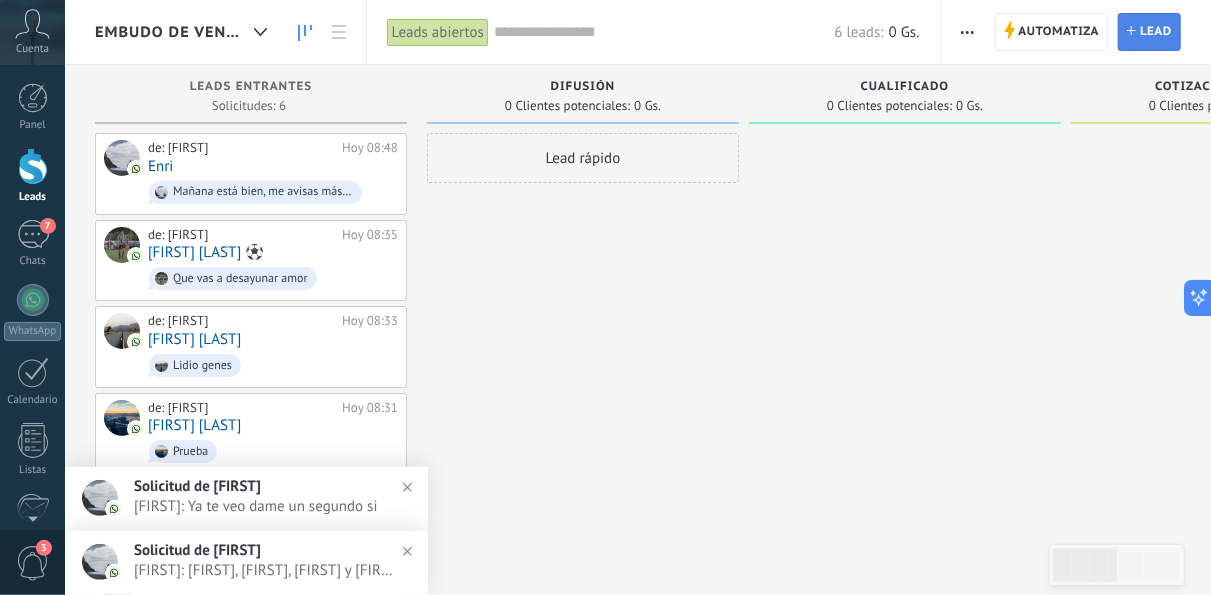 click on "Lead" at bounding box center (1156, 32) 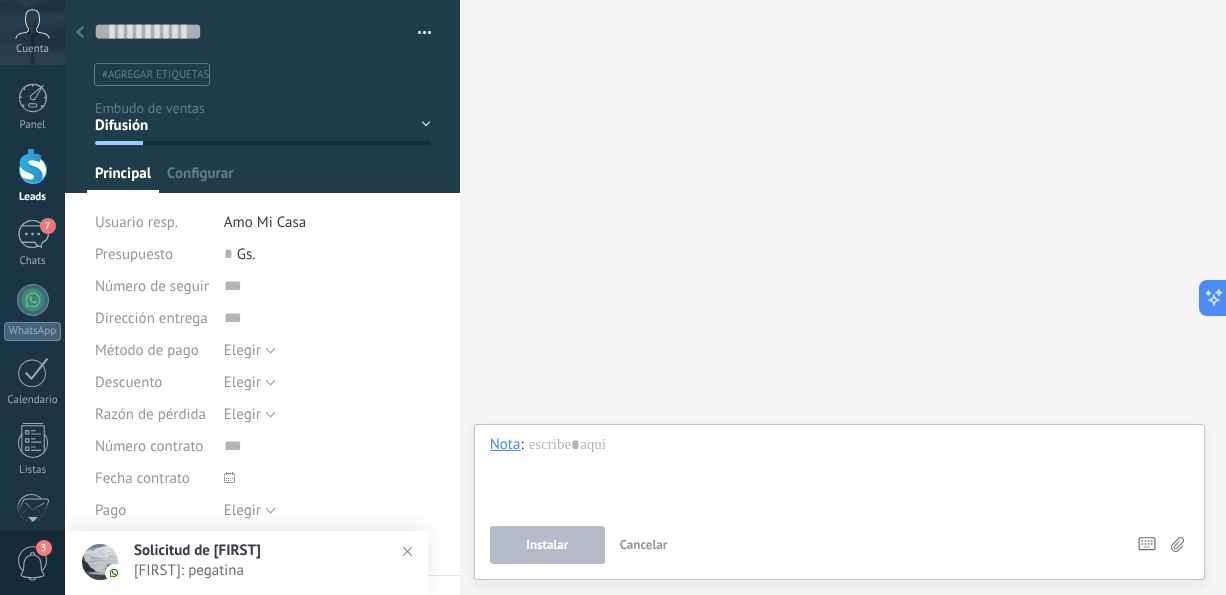 click on "Difusión
Cualificado
Cotización enviada
Pedido creado
Pedido completado
Pedido enviado" at bounding box center (0, 0) 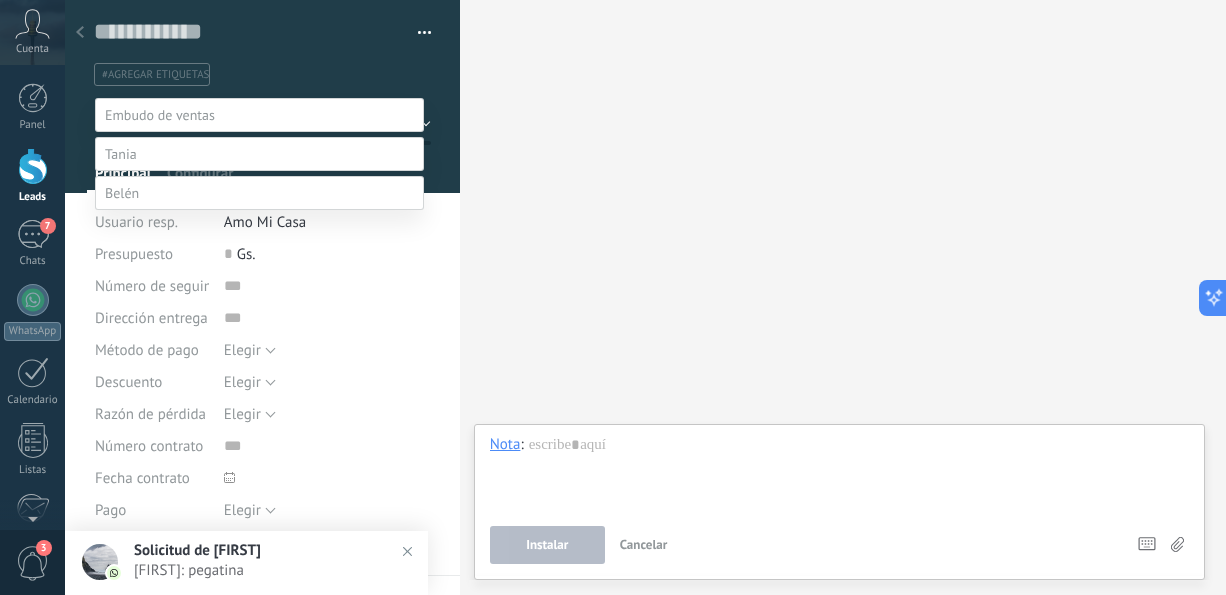 click at bounding box center (645, 297) 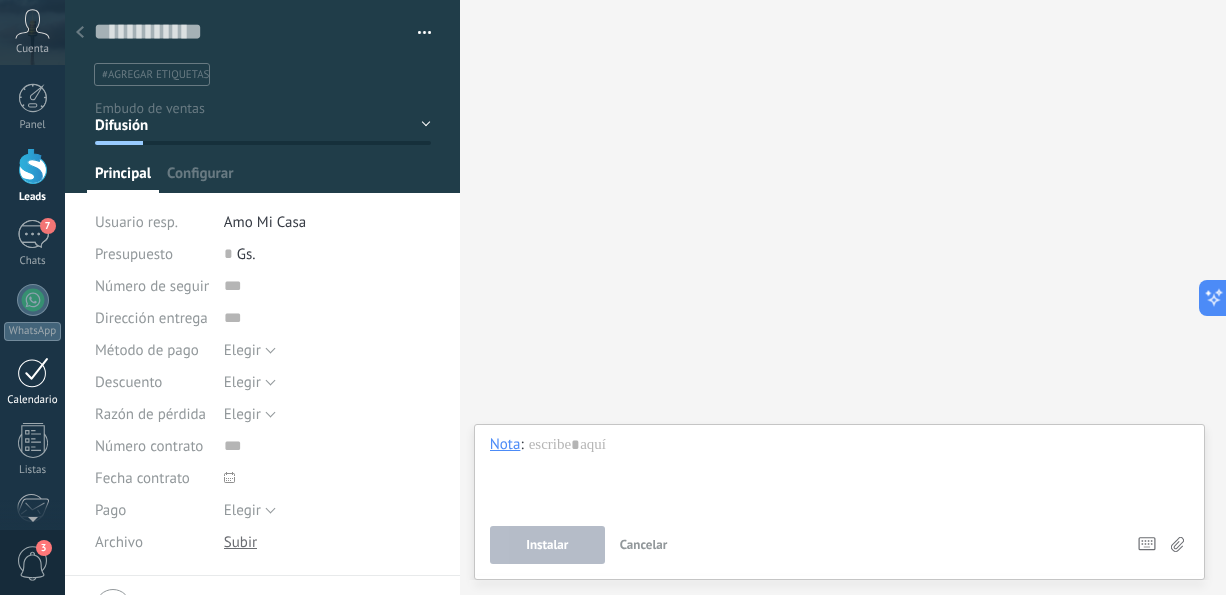 click at bounding box center (33, 372) 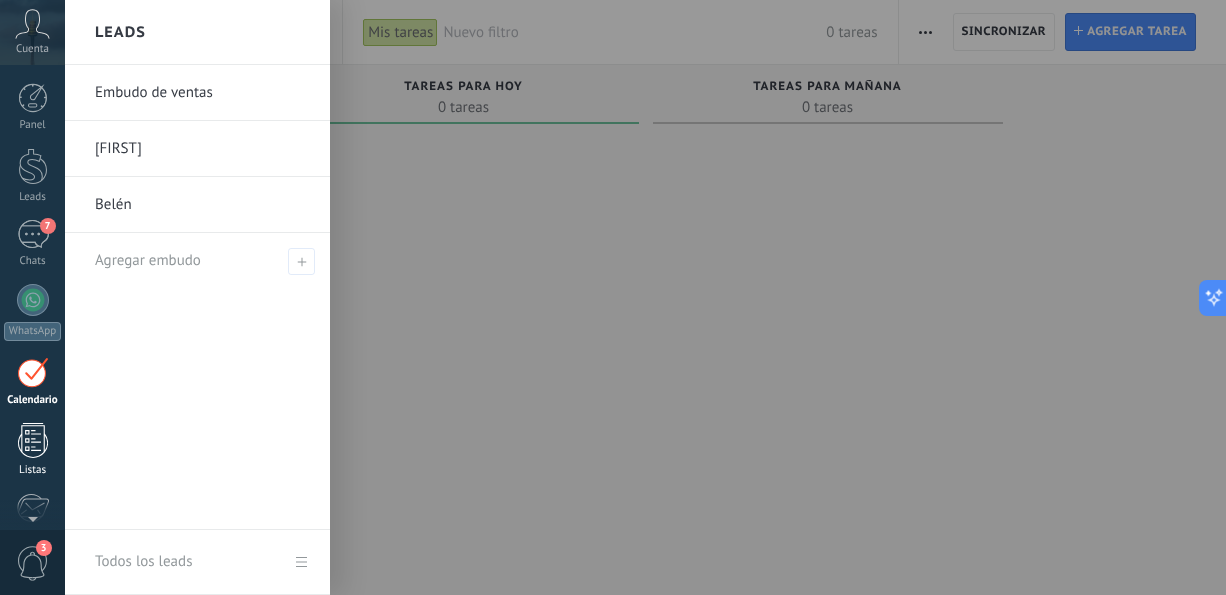 click at bounding box center [33, 440] 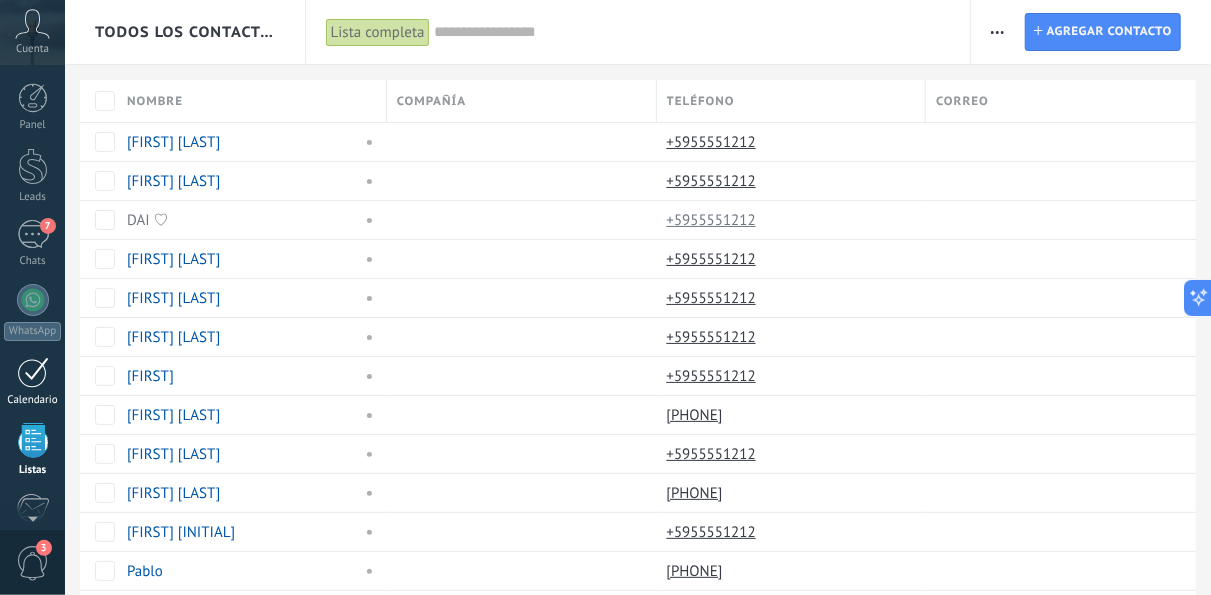 click on "Calendario" at bounding box center [32, 382] 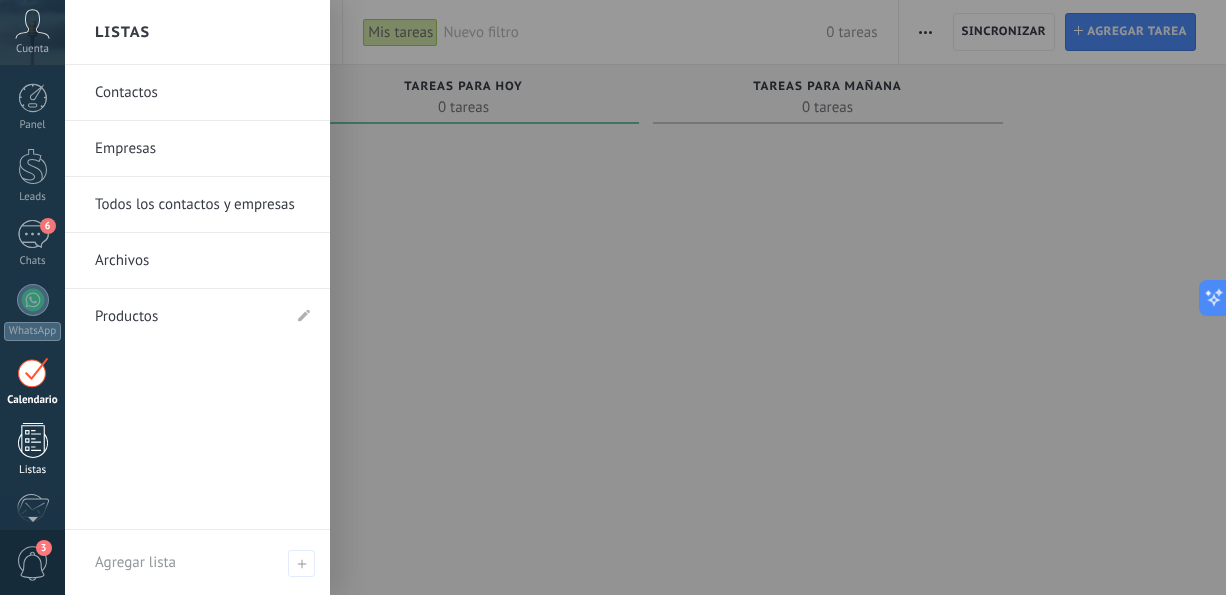 click at bounding box center [33, 440] 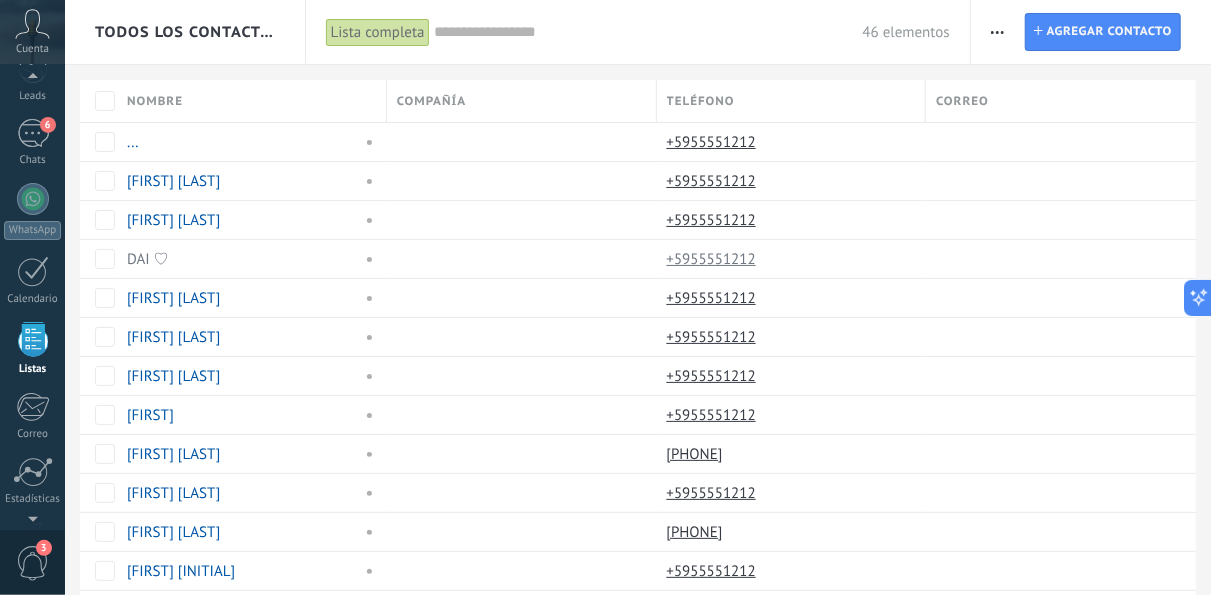 click at bounding box center (32, 515) 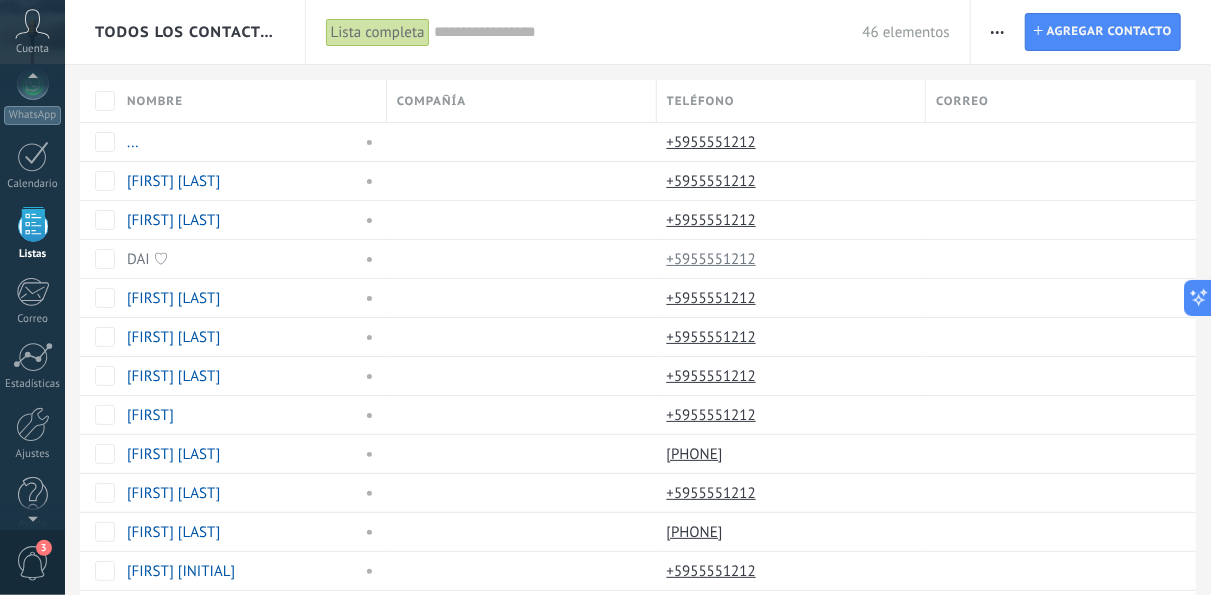 scroll, scrollTop: 235, scrollLeft: 0, axis: vertical 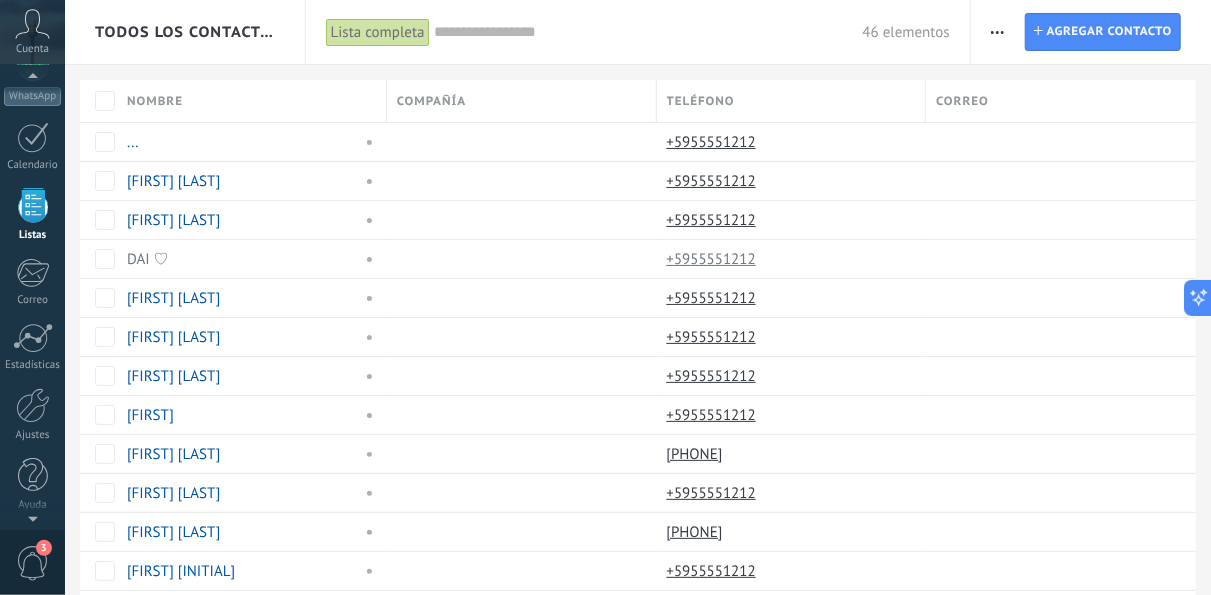 click on "3" at bounding box center [33, 563] 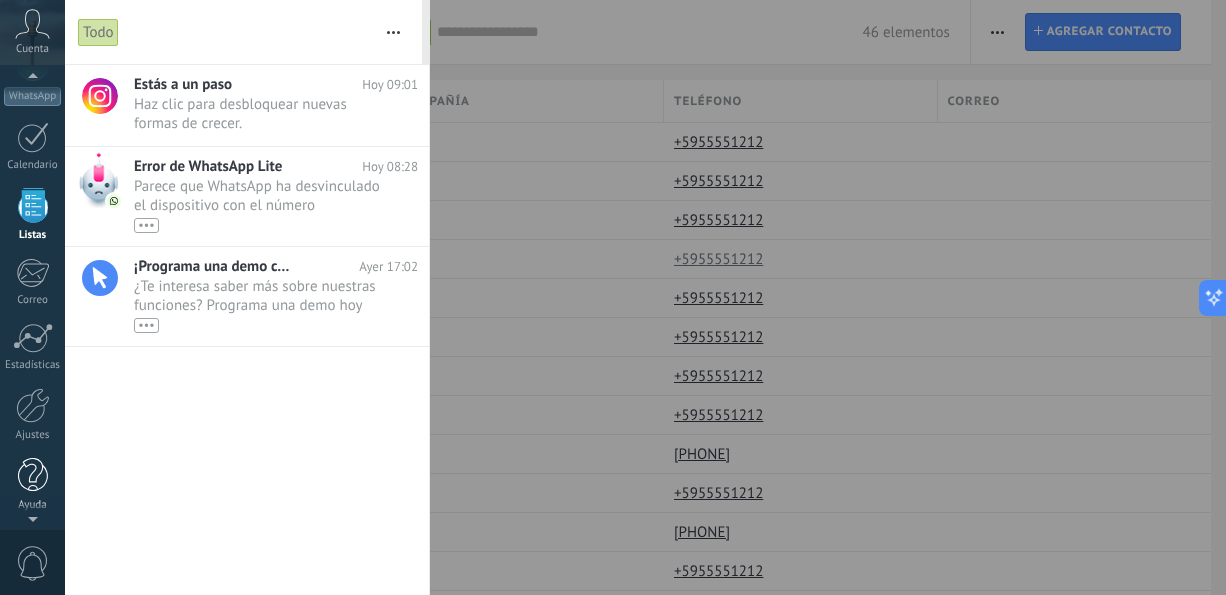 click at bounding box center [33, 475] 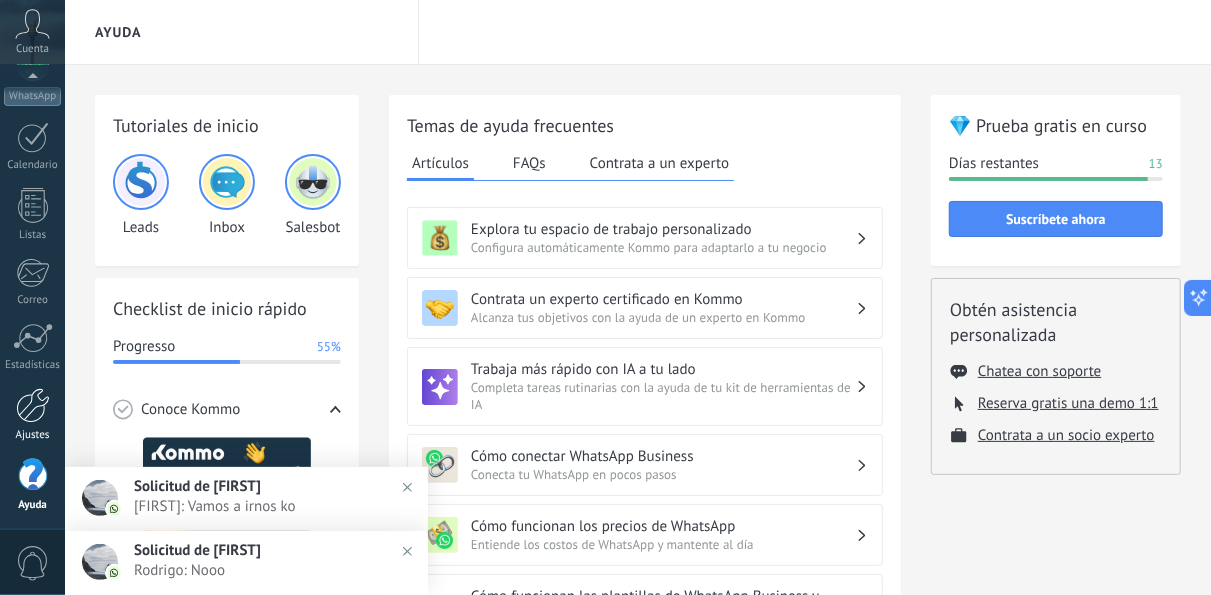 click at bounding box center [33, 405] 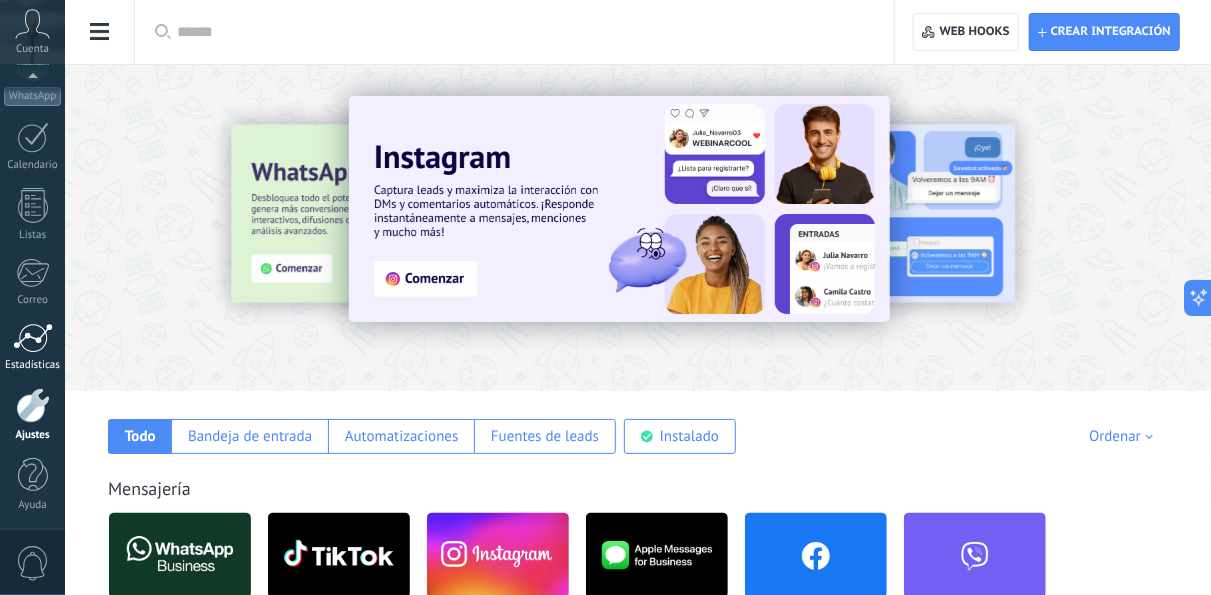 click on "Estadísticas" at bounding box center [33, 365] 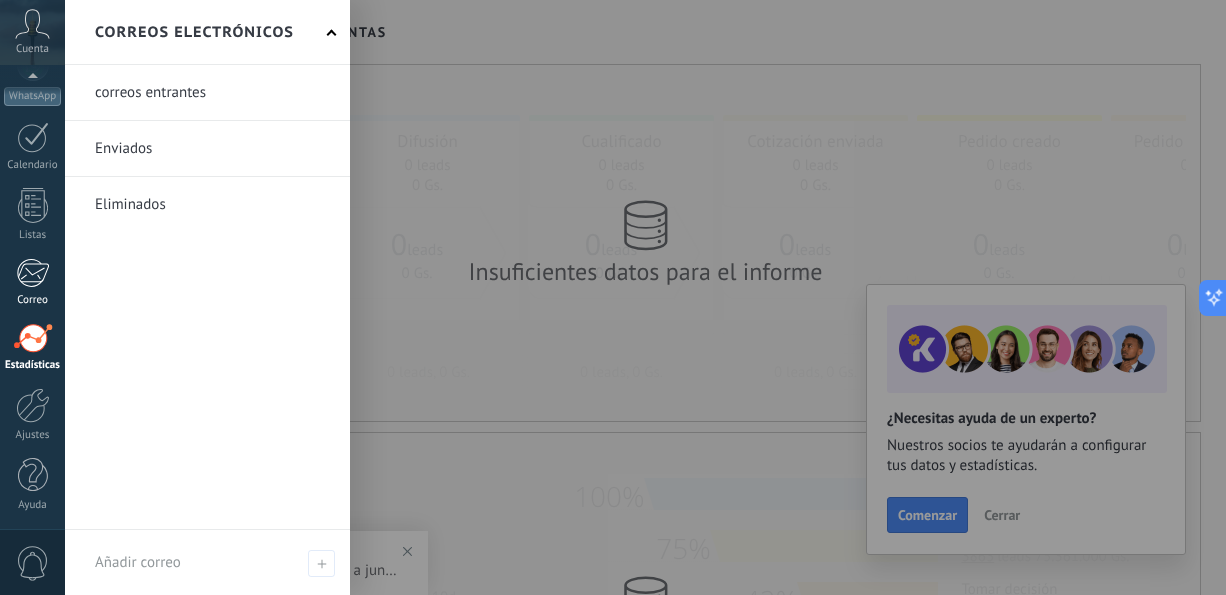 click at bounding box center [32, 273] 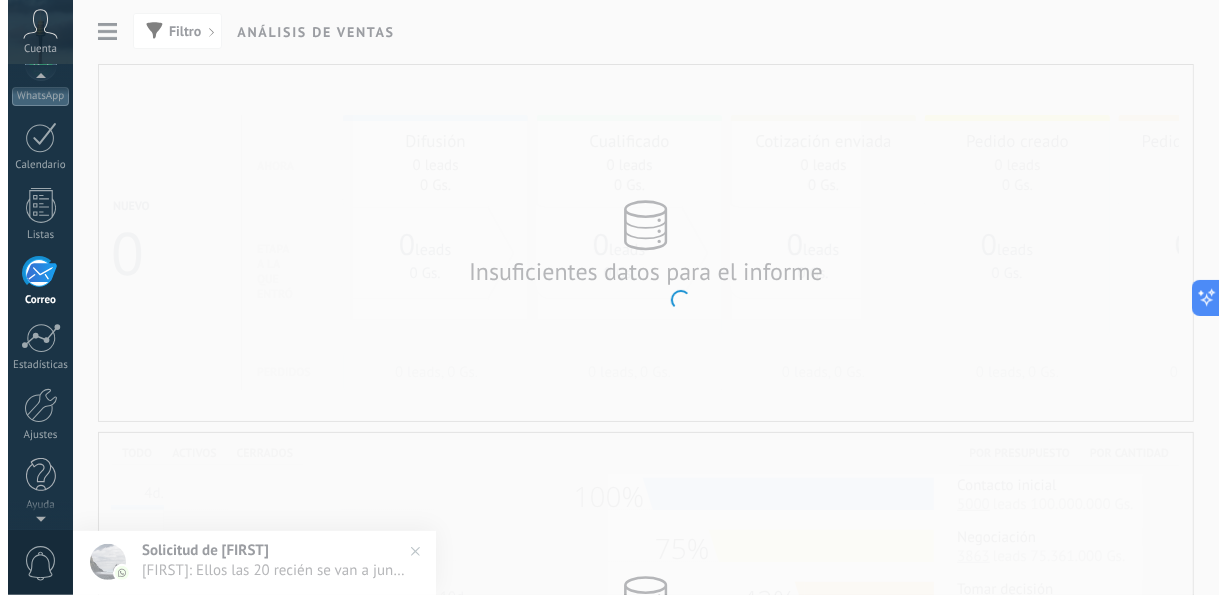 scroll, scrollTop: 192, scrollLeft: 0, axis: vertical 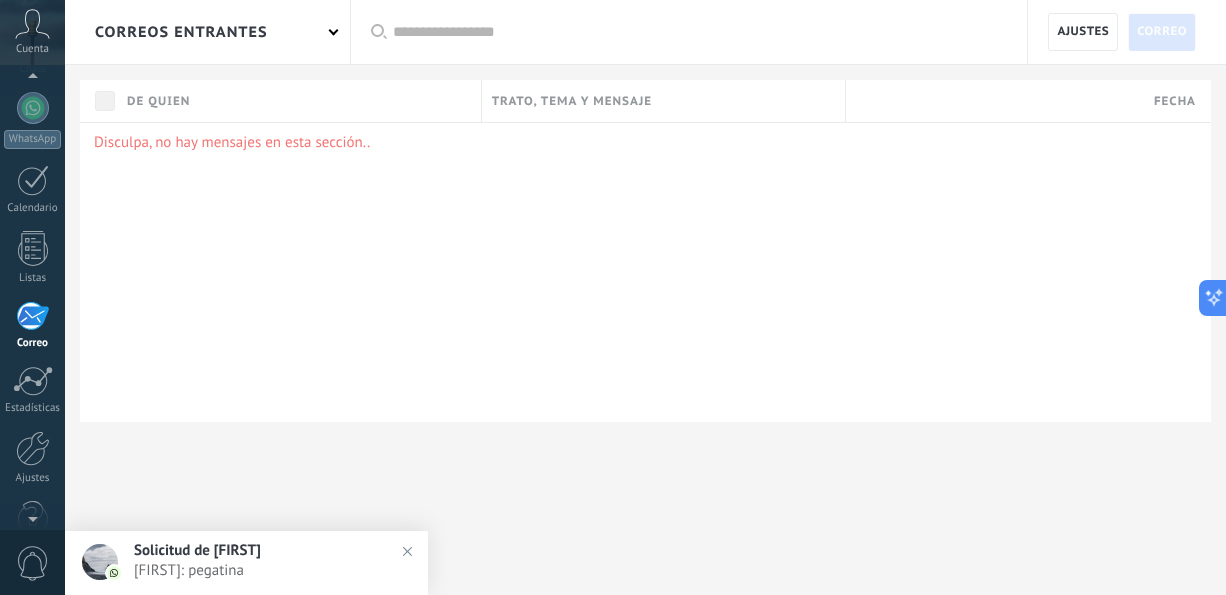 click on "correos entrantes" at bounding box center (207, 32) 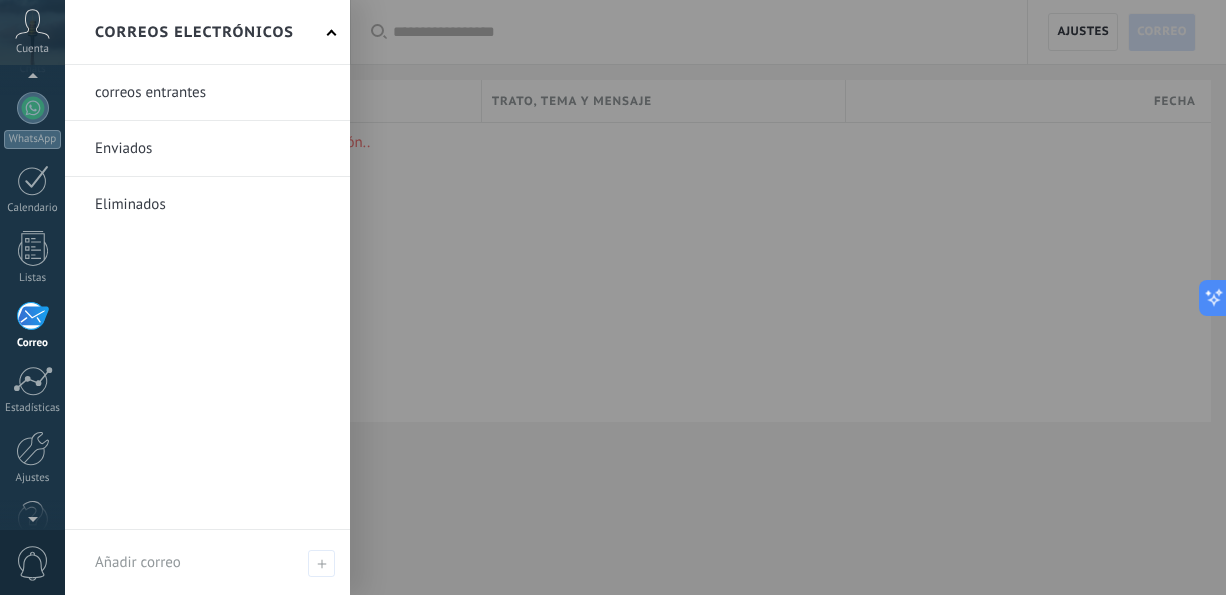 click on "Correos electrónicos" at bounding box center [207, 32] 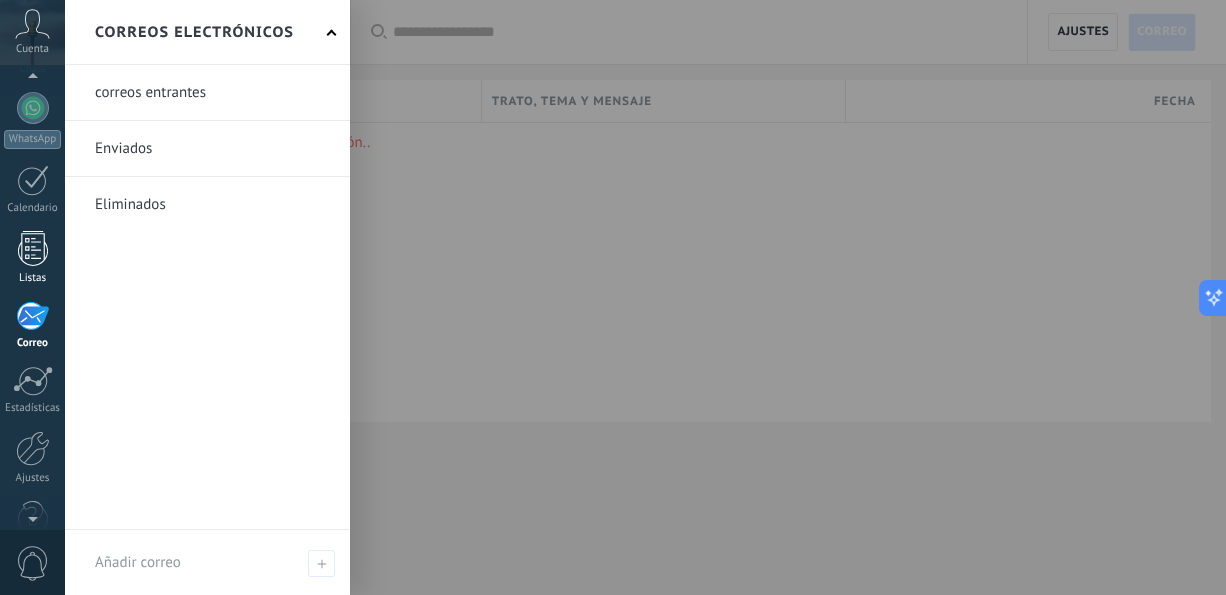click at bounding box center [33, 248] 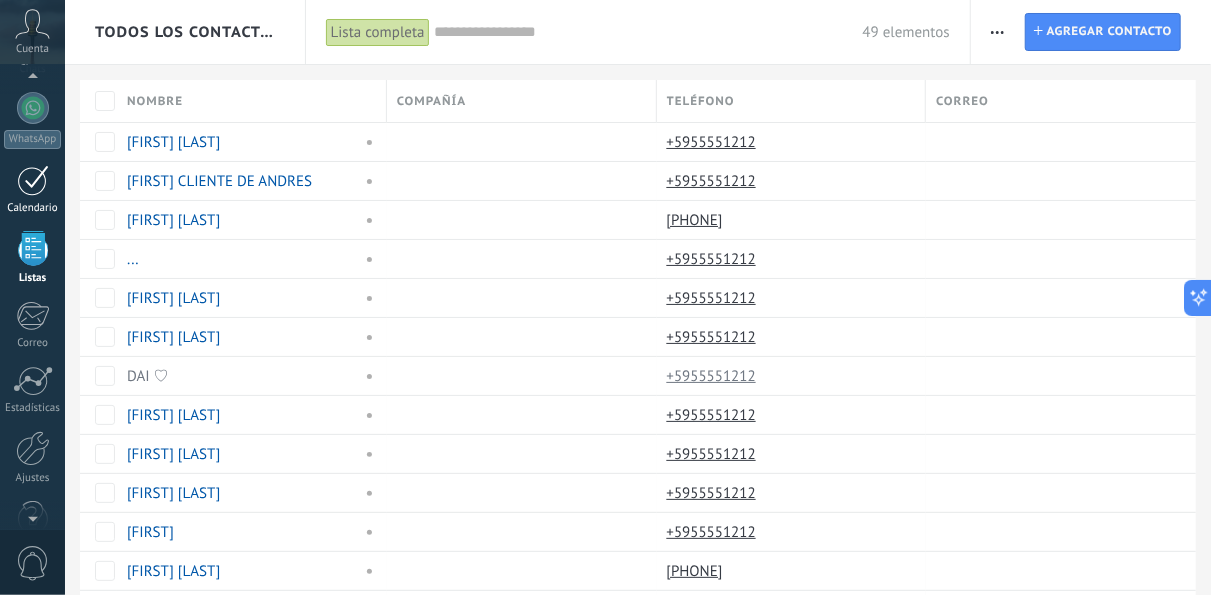 click at bounding box center [33, 180] 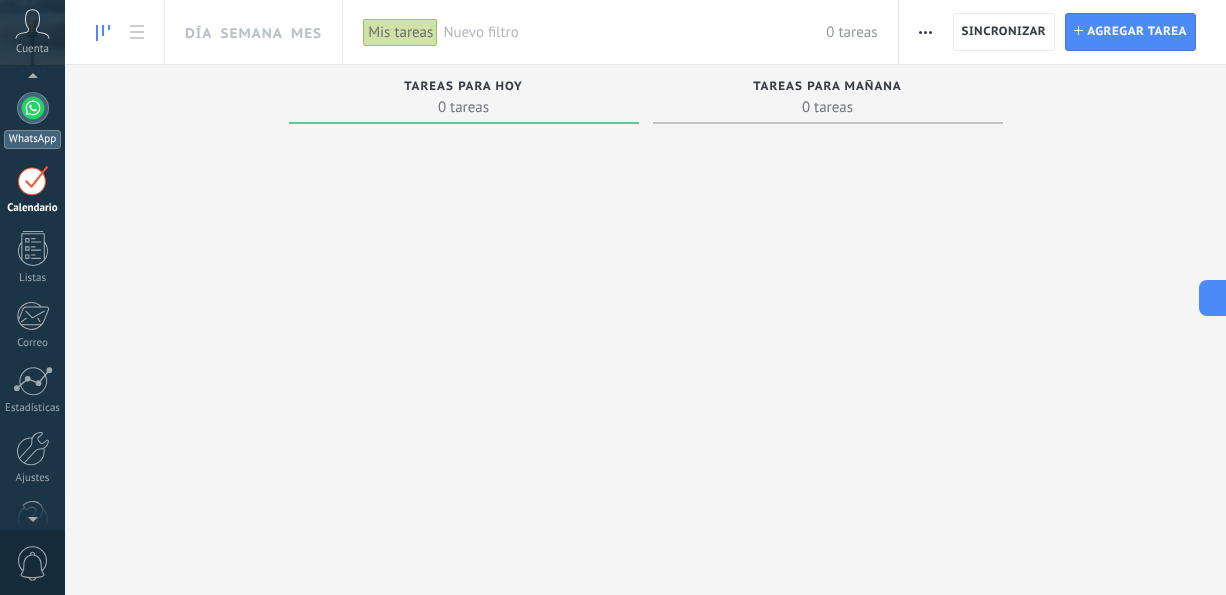 click at bounding box center [33, 108] 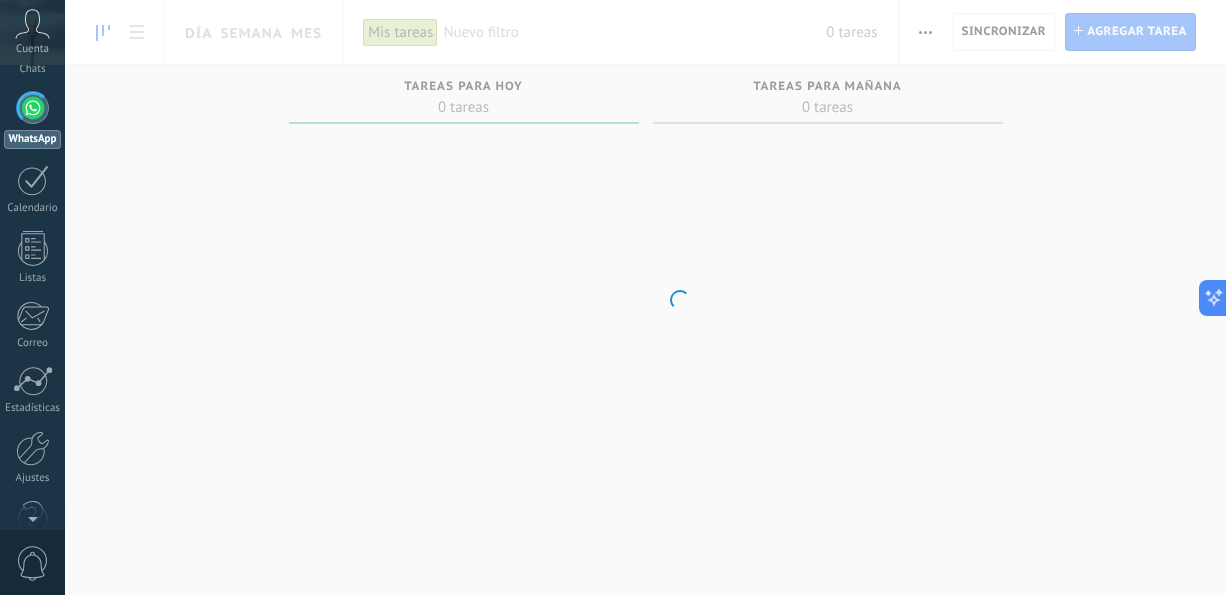 scroll, scrollTop: 0, scrollLeft: 0, axis: both 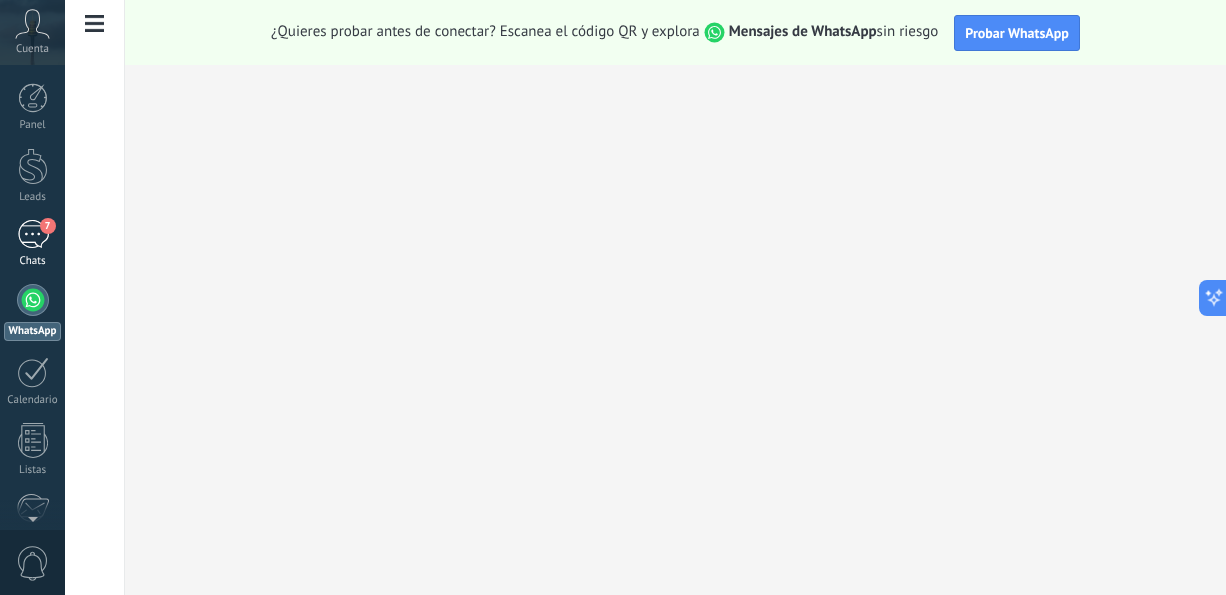 click on "7" at bounding box center (33, 234) 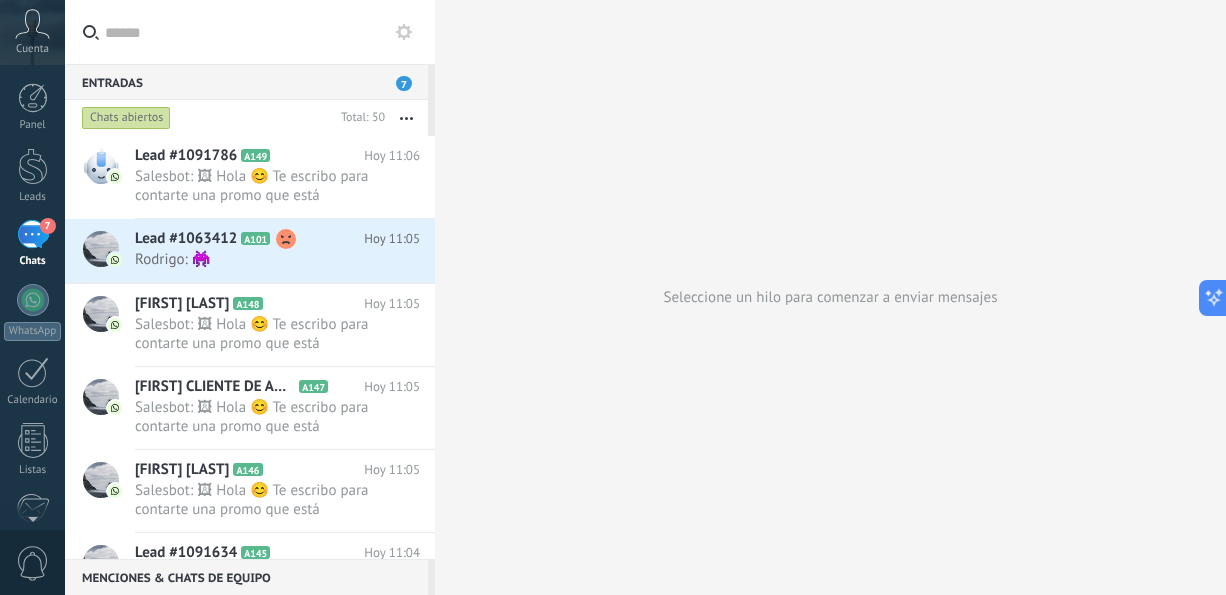 click on "7" at bounding box center (33, 234) 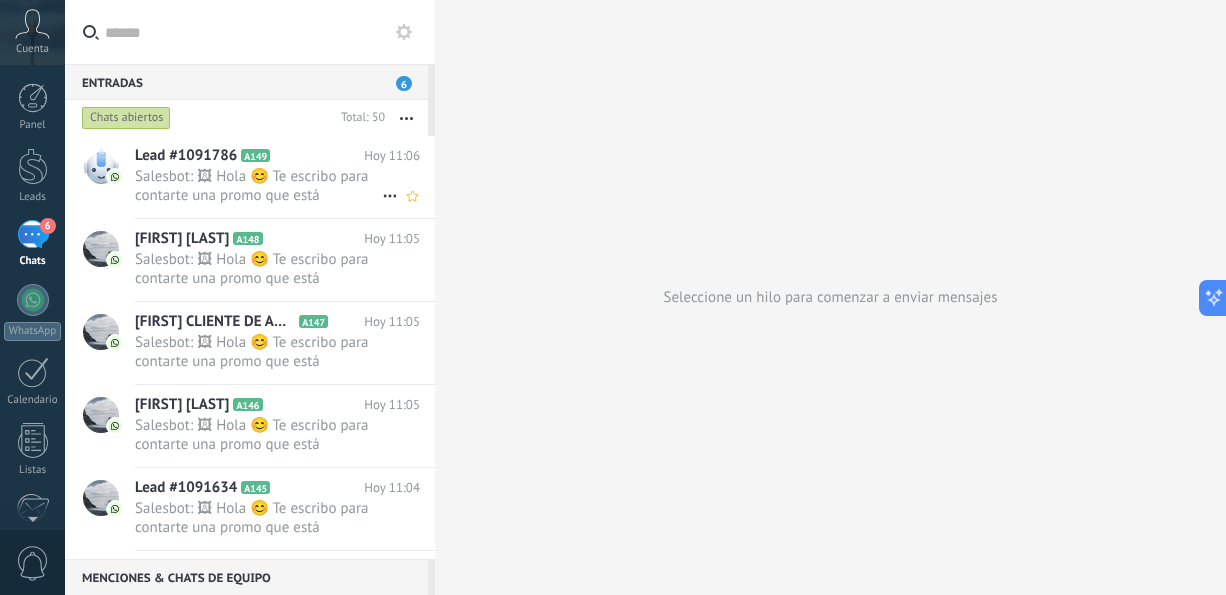 click on "Salesbot: 🖼 Hola 😊
Te escribo para contarte una promo que está buenísima 👇🏼
🛏️ Sommier Infinit 1.40x1.90 + cabecera + 2..." at bounding box center [258, 186] 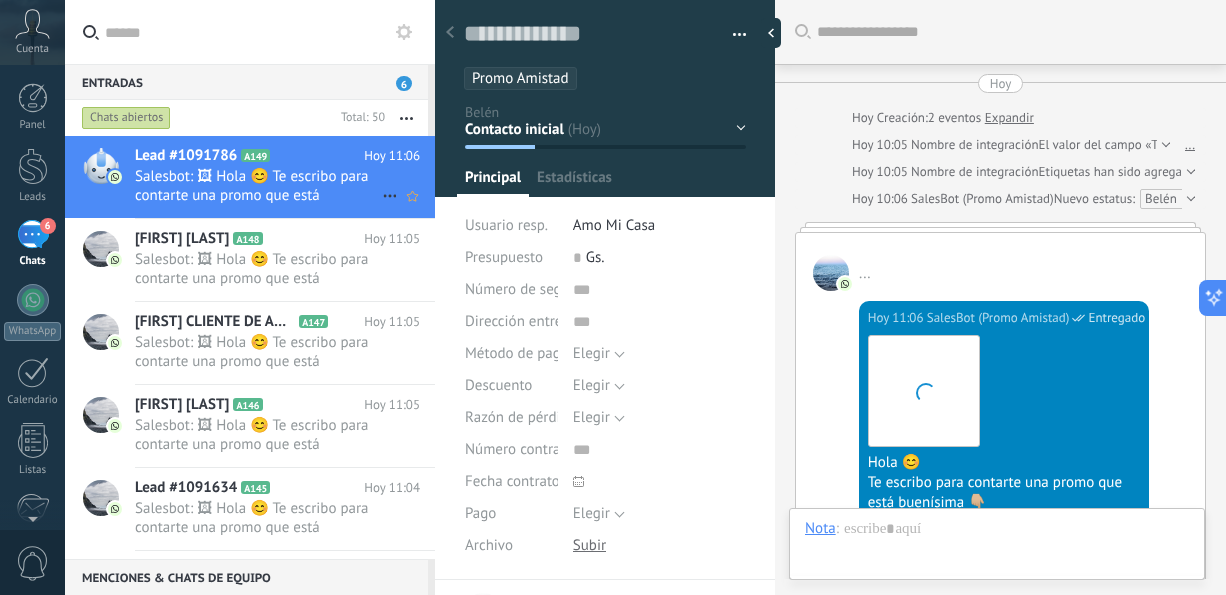 scroll, scrollTop: 182, scrollLeft: 0, axis: vertical 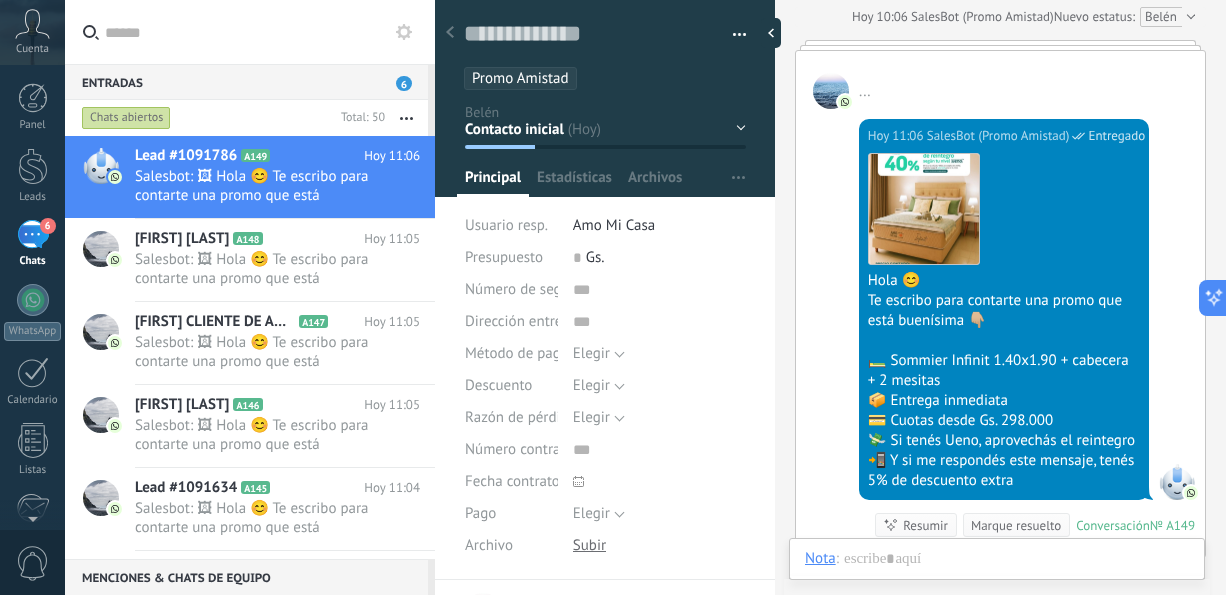 click at bounding box center (1188, 17) 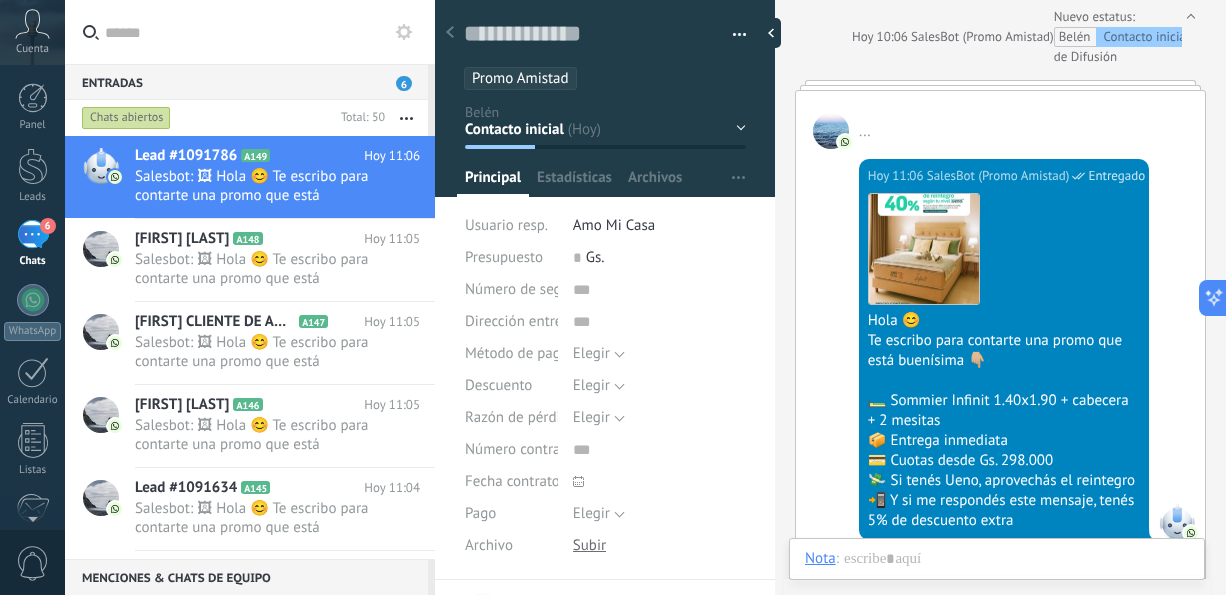click at bounding box center [1188, 37] 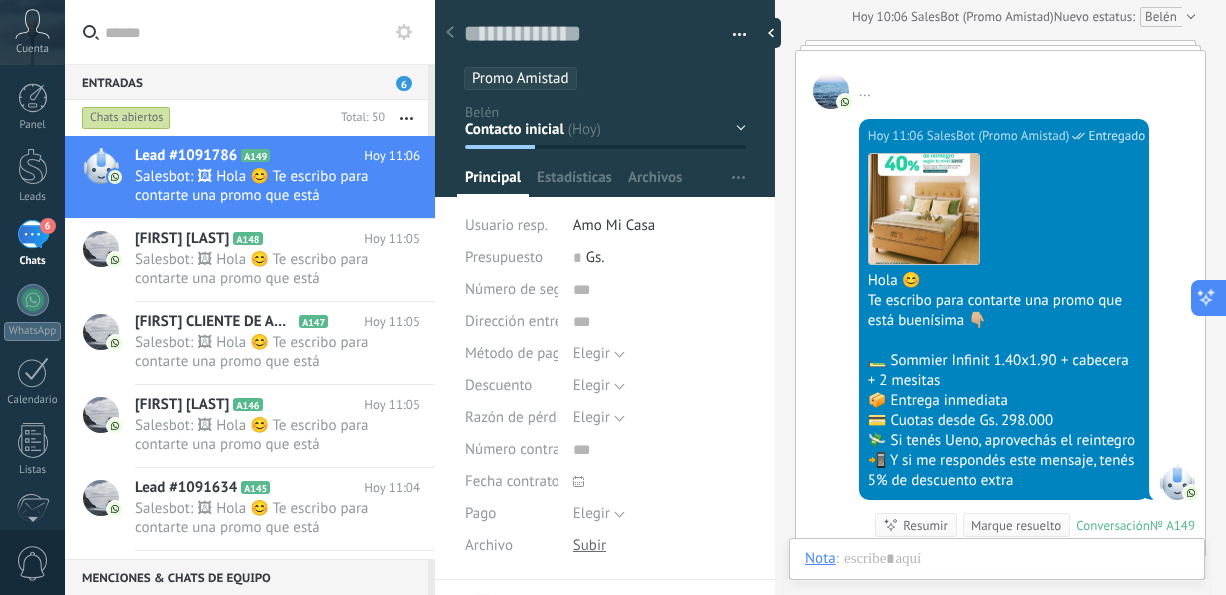 click 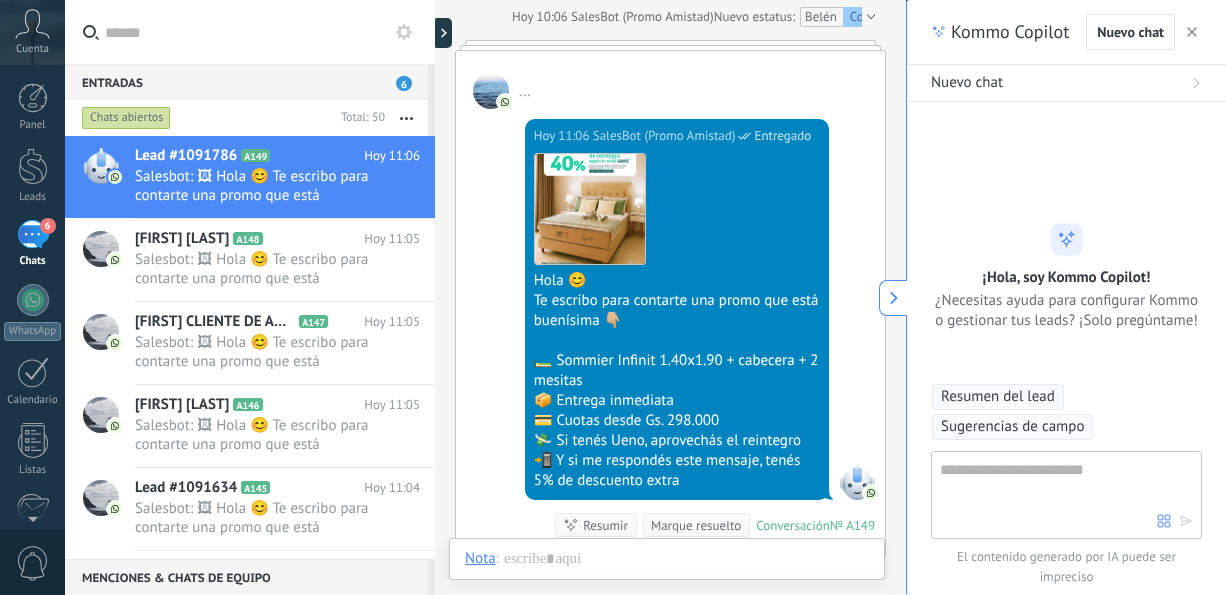 scroll, scrollTop: 60, scrollLeft: 0, axis: vertical 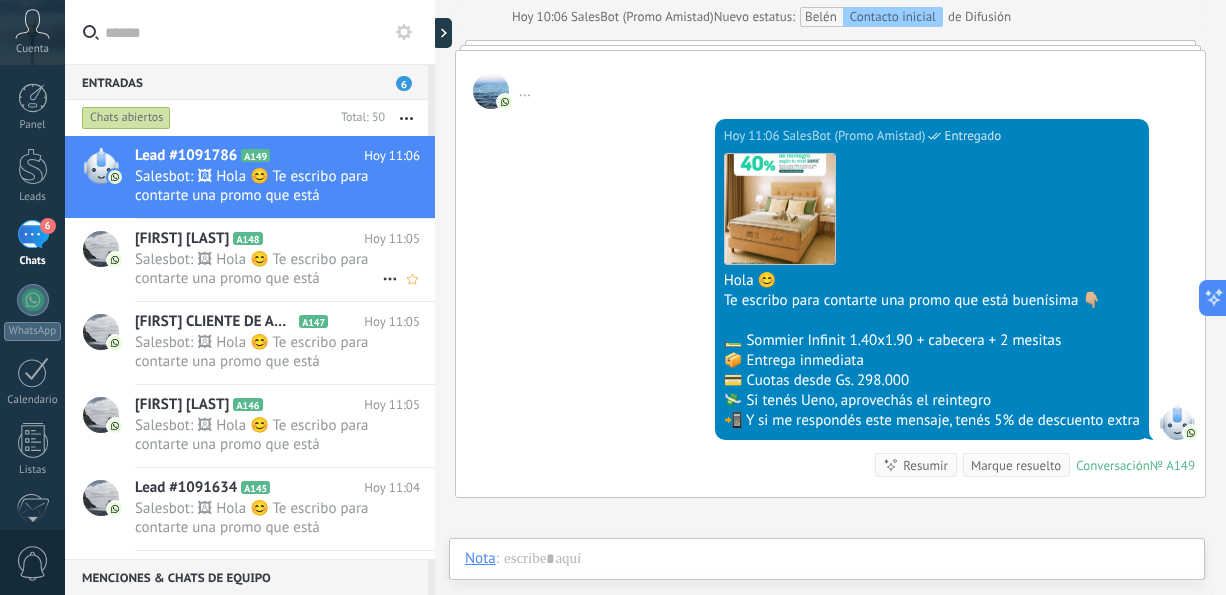 click on "Salesbot: 🖼 Hola 😊
Te escribo para contarte una promo que está buenísima 👇🏼
🛏️ Sommier Infinit 1.40x1.90 + cabecera + 2..." at bounding box center [258, 269] 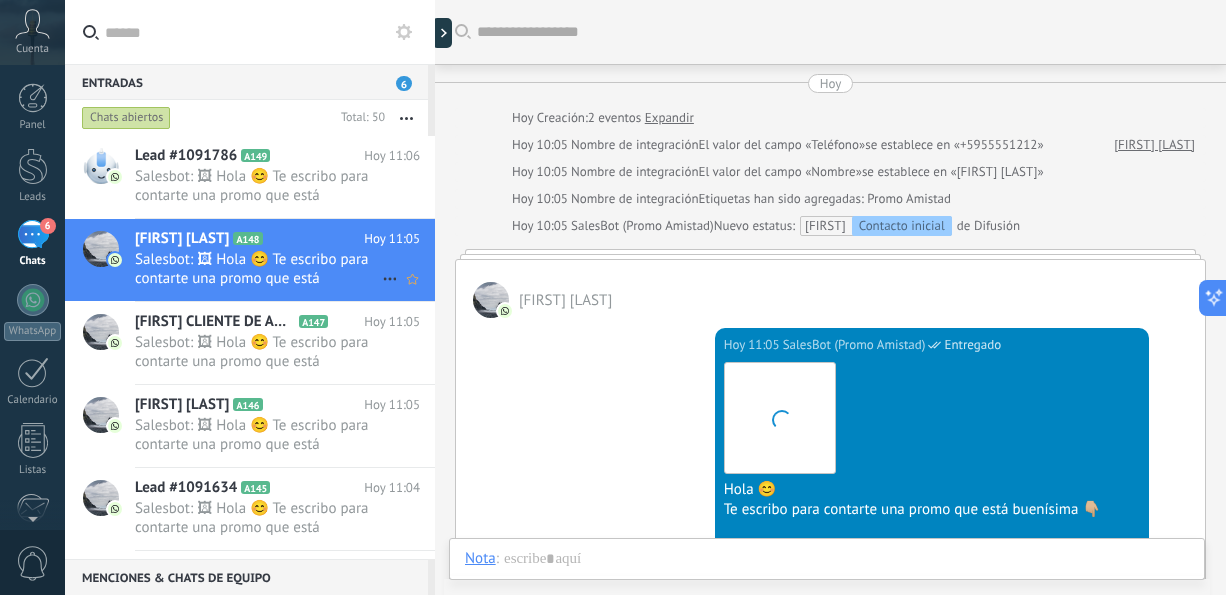 scroll, scrollTop: 178, scrollLeft: 0, axis: vertical 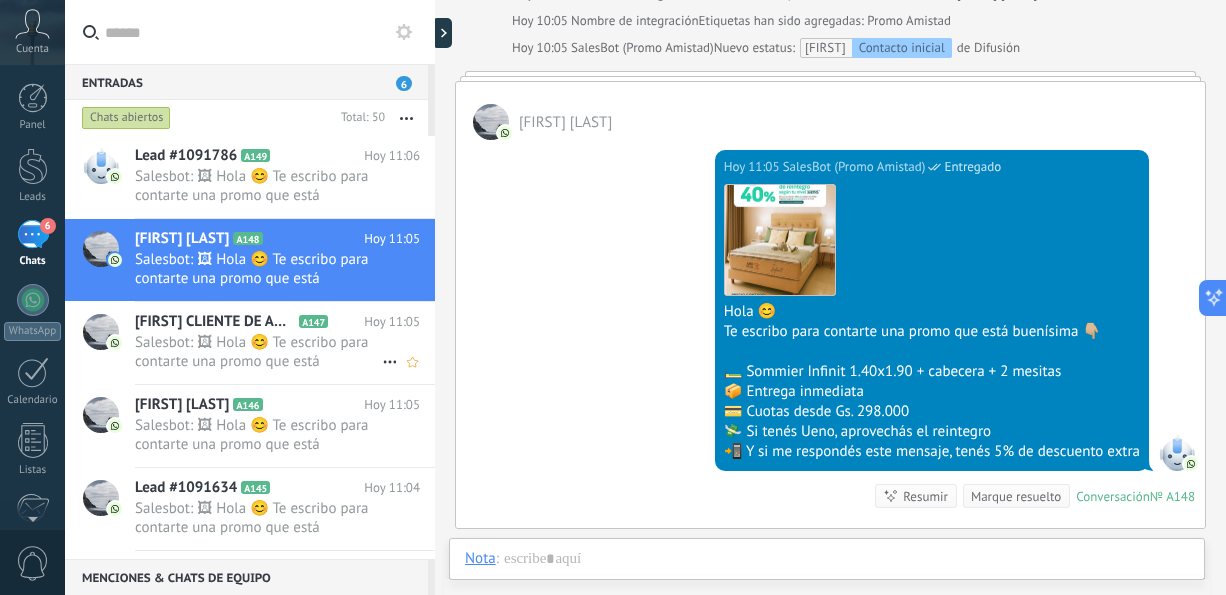 click on "Salesbot: 🖼 Hola 😊
Te escribo para contarte una promo que está buenísima 👇🏼
🛏️ Sommier Infinit 1.40x1.90 + cabecera + 2..." at bounding box center [258, 352] 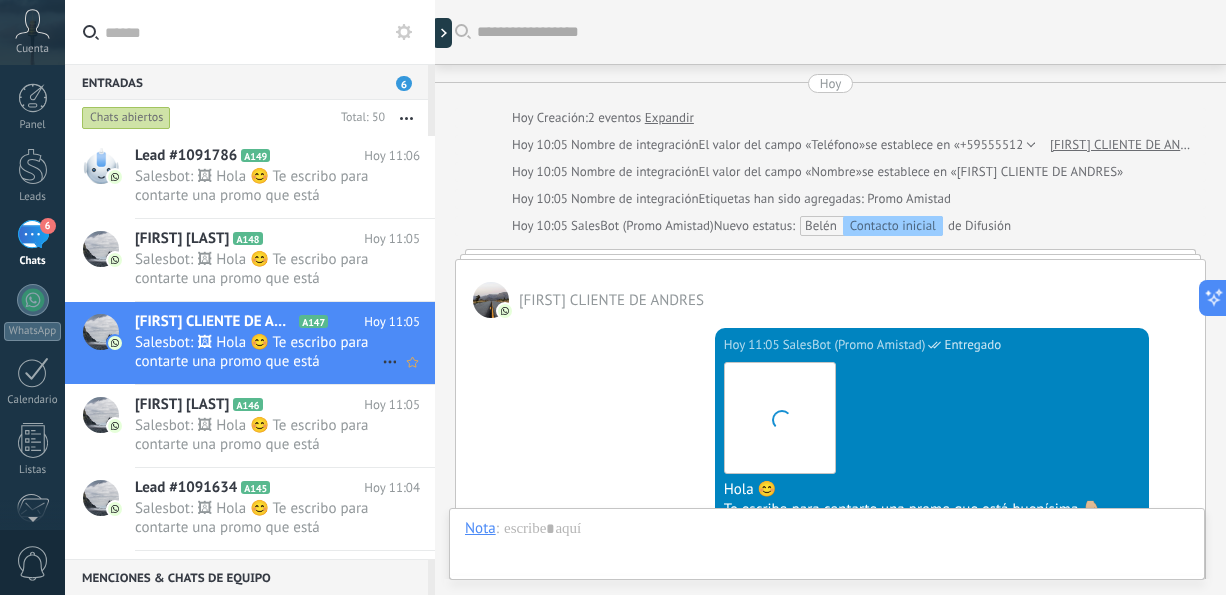 scroll, scrollTop: 178, scrollLeft: 0, axis: vertical 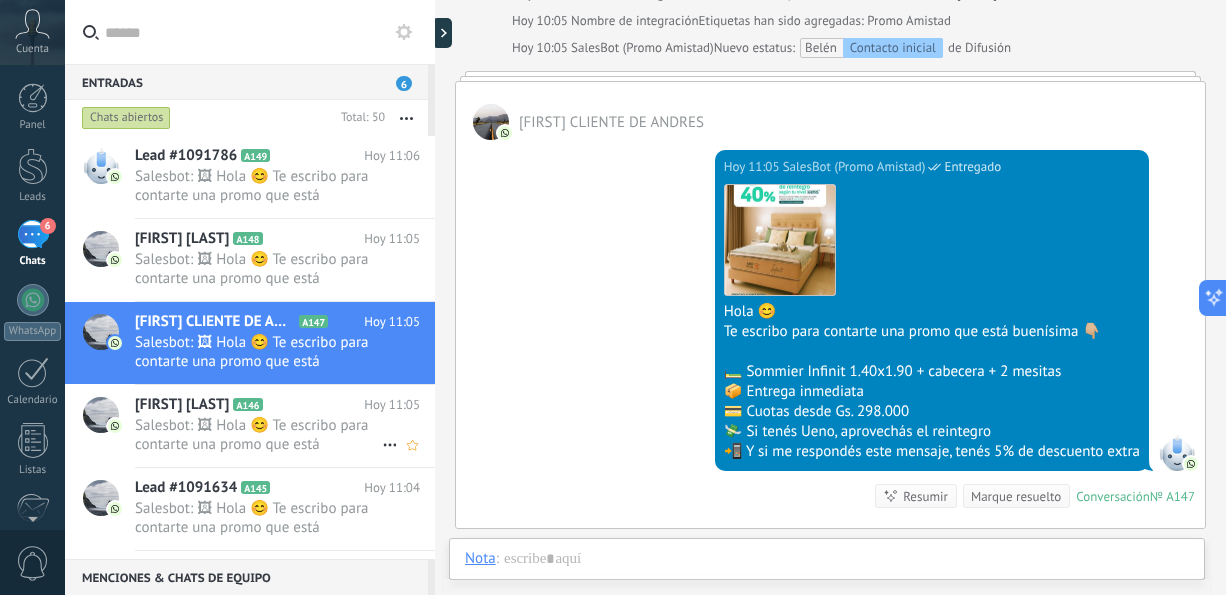 click on "Salesbot: 🖼 Hola 😊
Te escribo para contarte una promo que está buenísima 👇🏼
🛏️ Sommier Infinit 1.40x1.90 + cabecera + 2..." at bounding box center [258, 435] 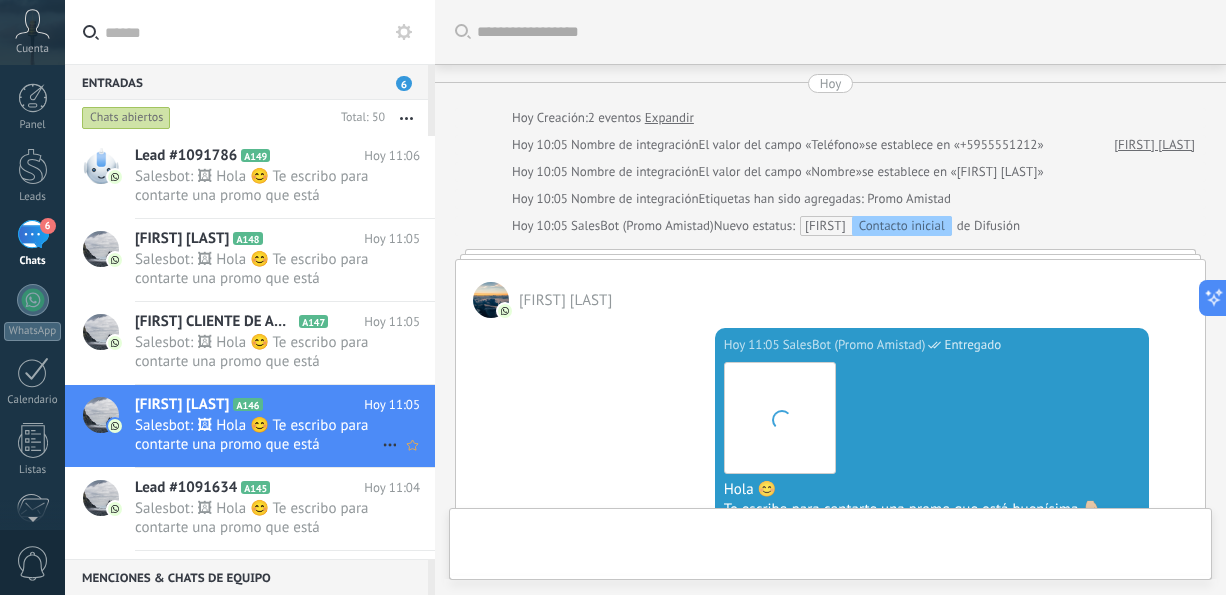 scroll, scrollTop: 178, scrollLeft: 0, axis: vertical 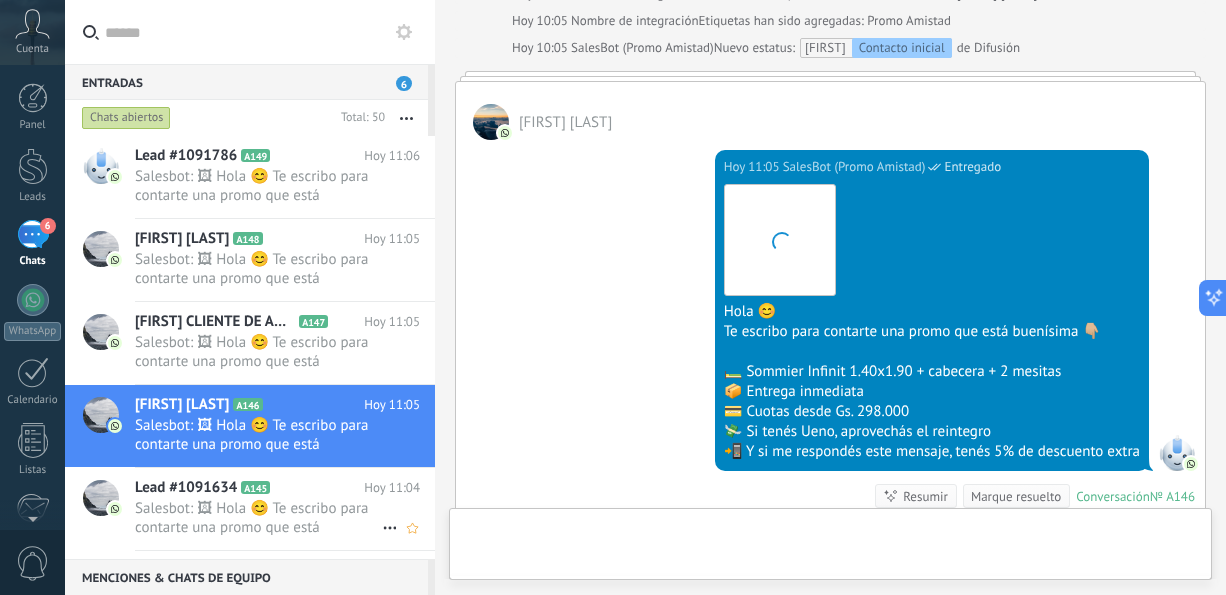 click on "Lead #1091634" at bounding box center (186, 488) 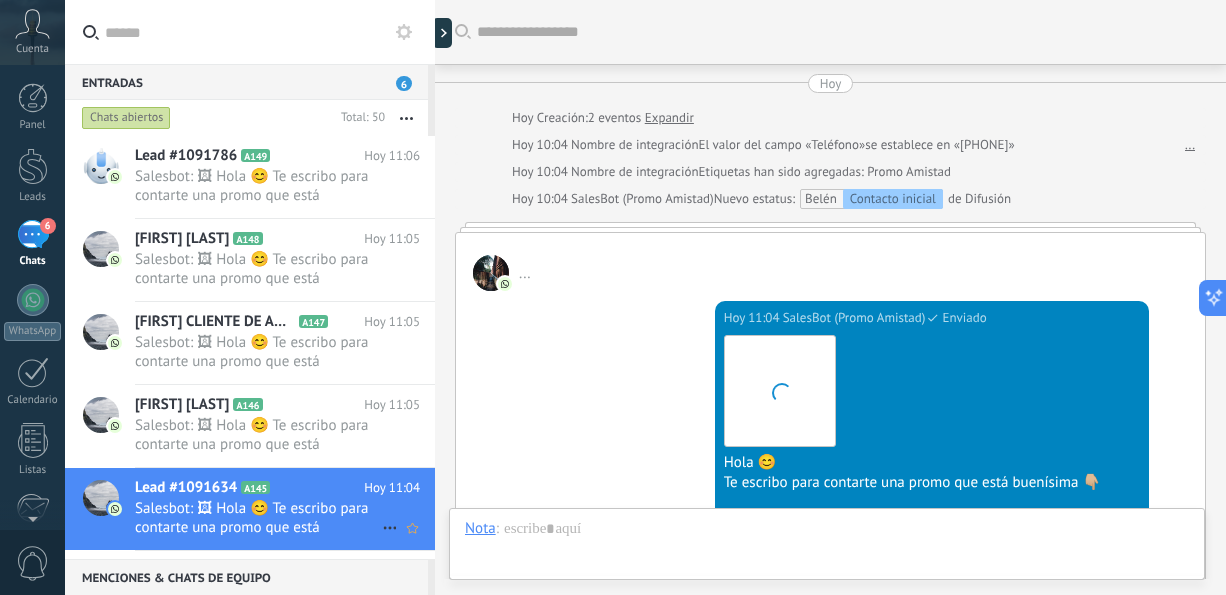 scroll, scrollTop: 152, scrollLeft: 0, axis: vertical 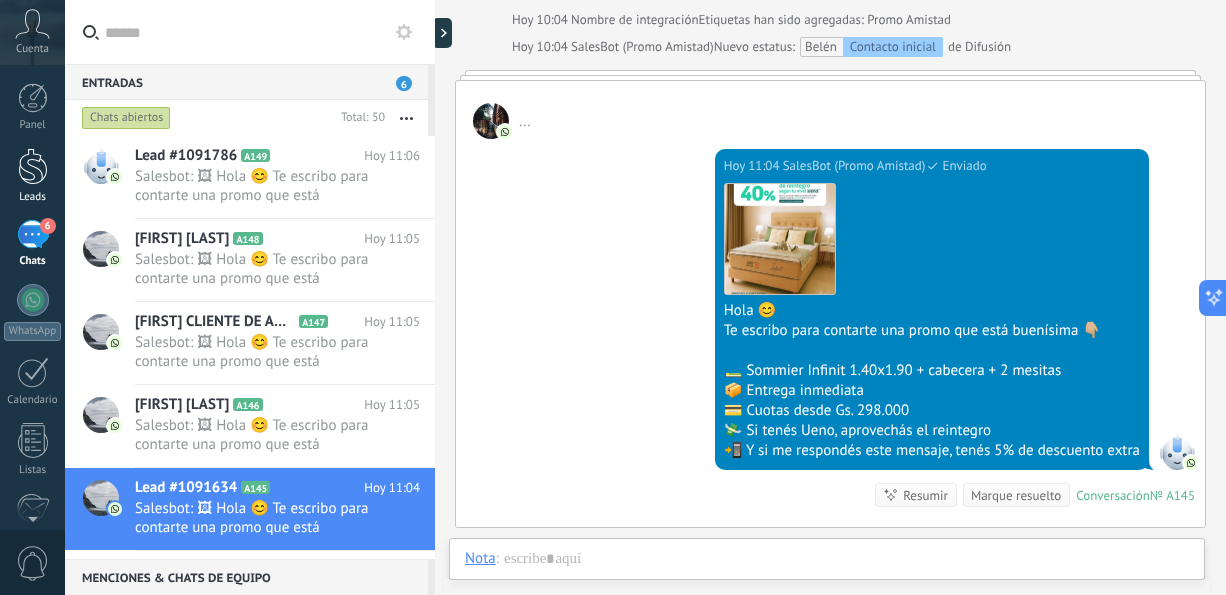 click at bounding box center [33, 166] 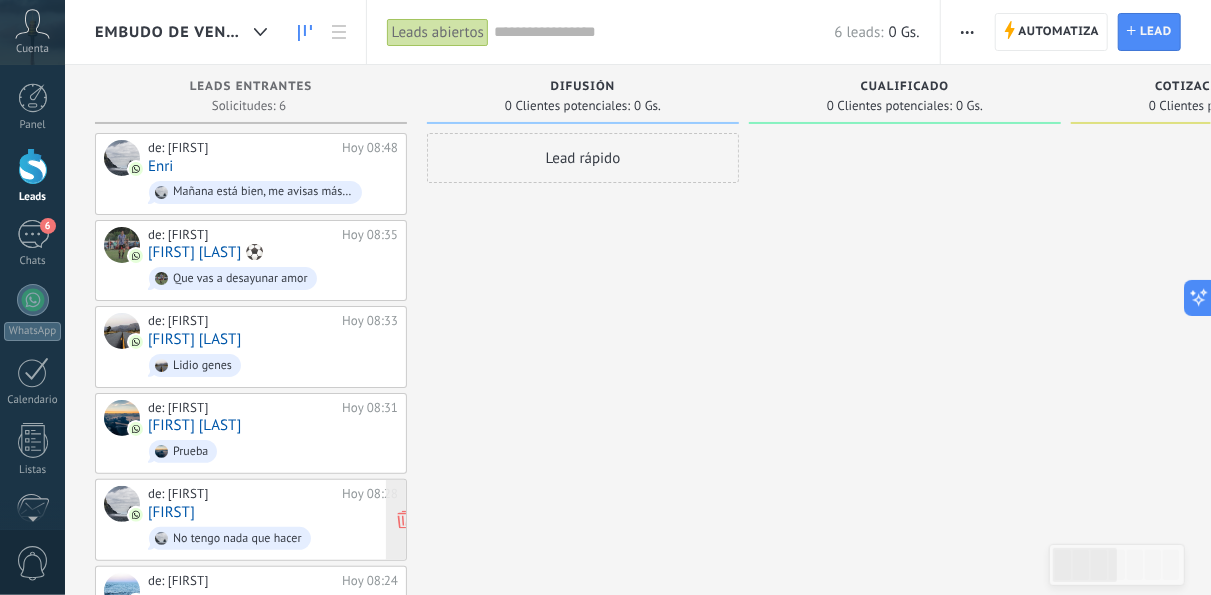 click at bounding box center (122, 504) 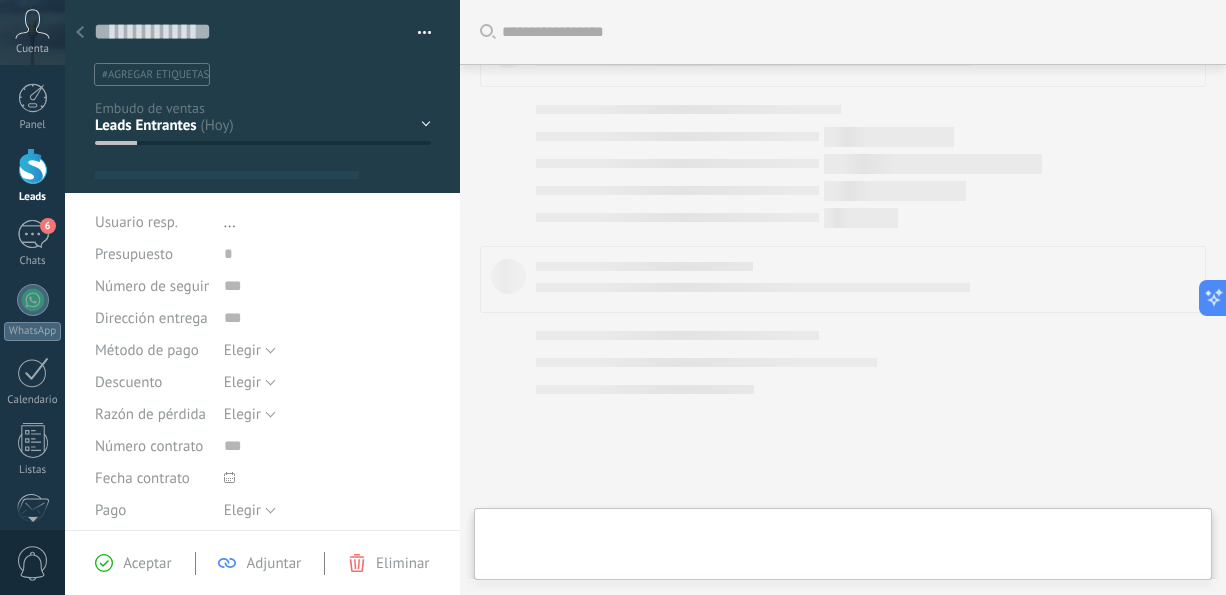 type on "**********" 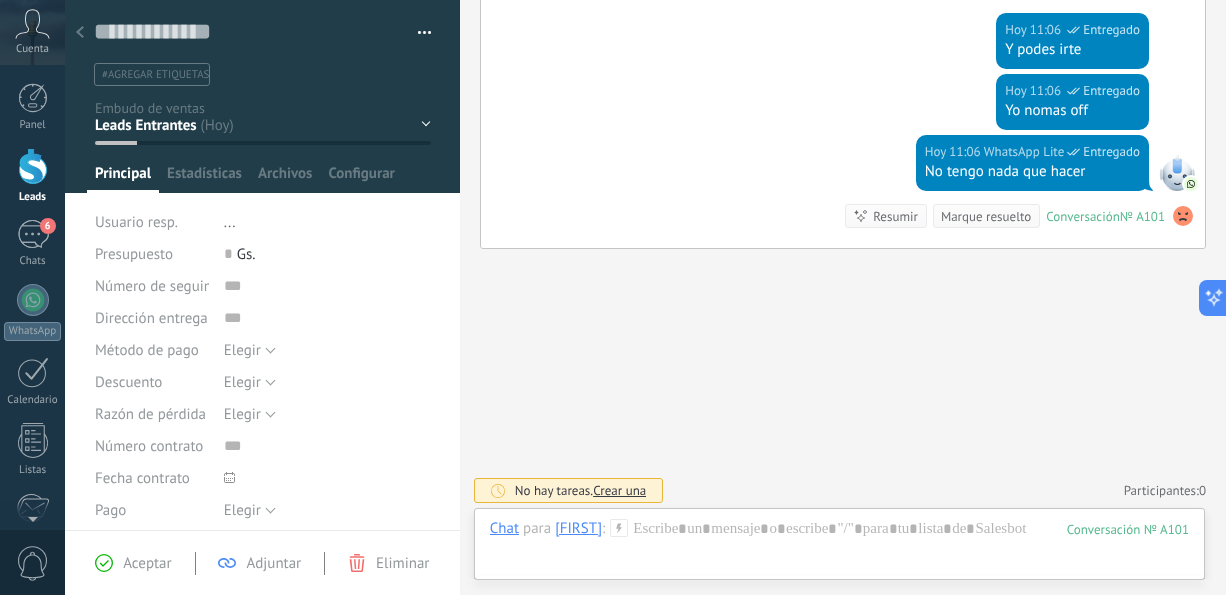 scroll, scrollTop: 481, scrollLeft: 0, axis: vertical 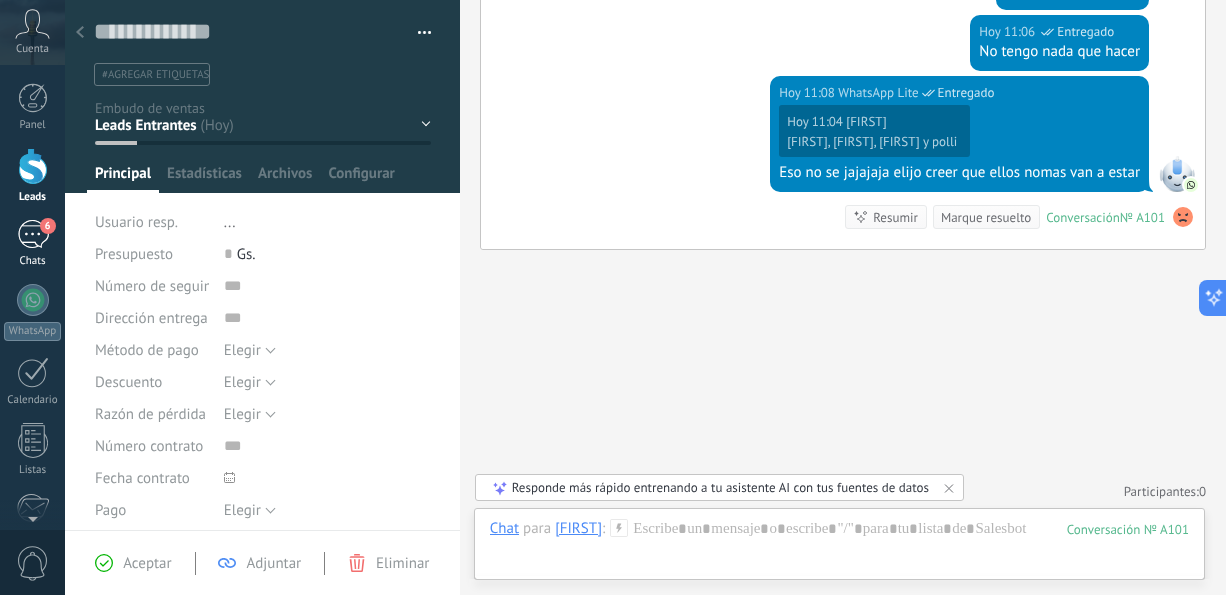 click on "6
Chats" at bounding box center (32, 244) 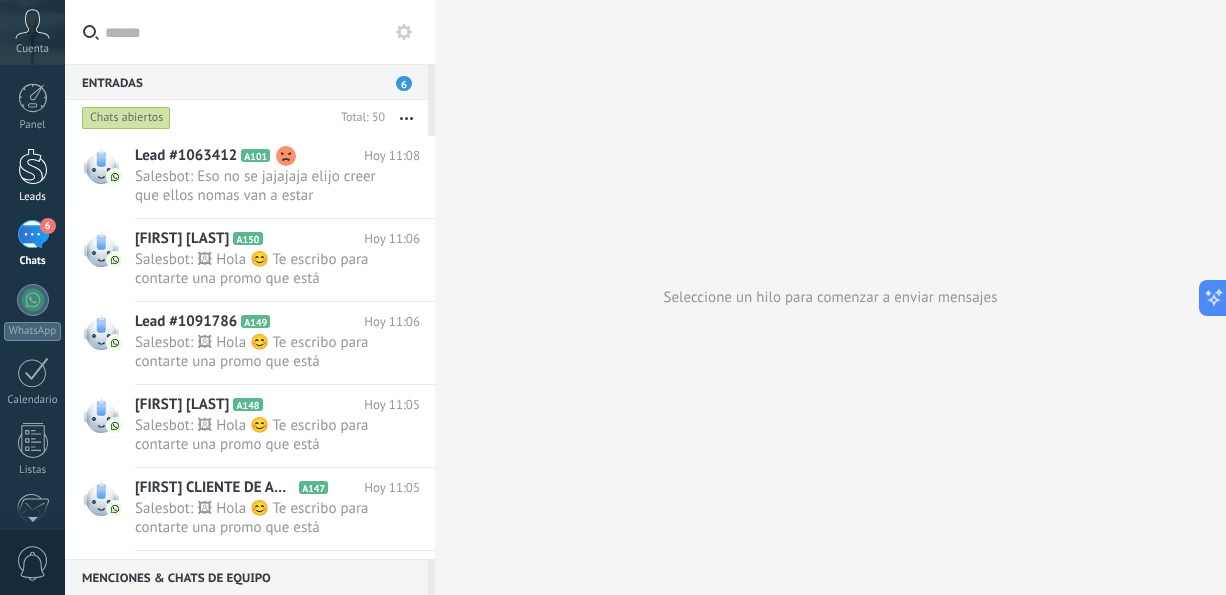 click at bounding box center (33, 166) 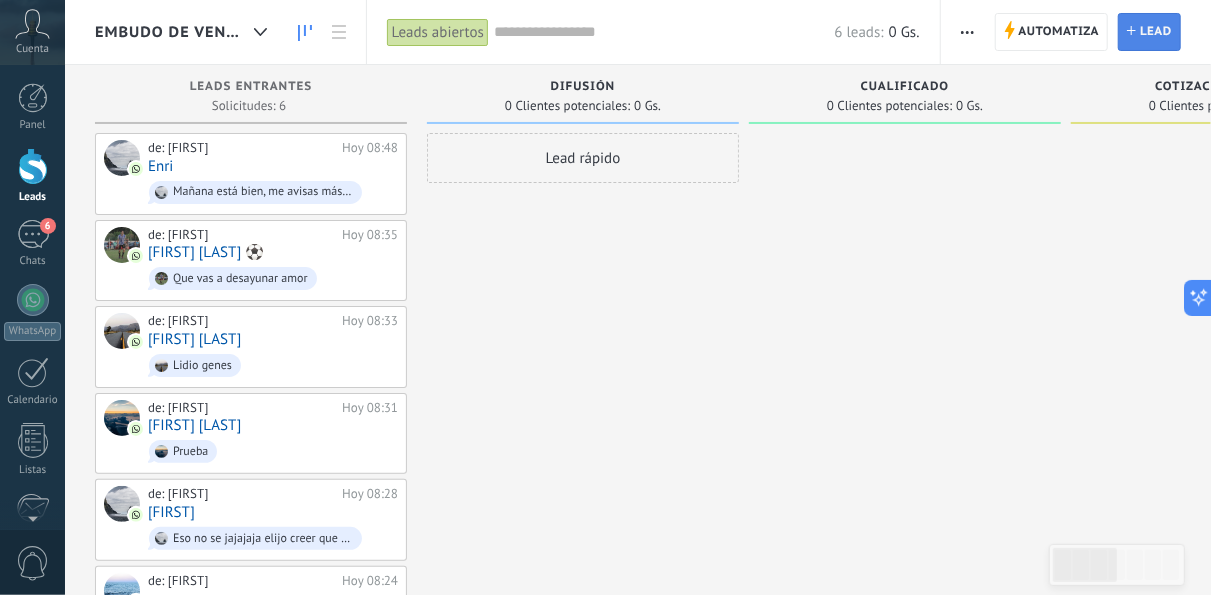 click on "Lead" at bounding box center (1156, 32) 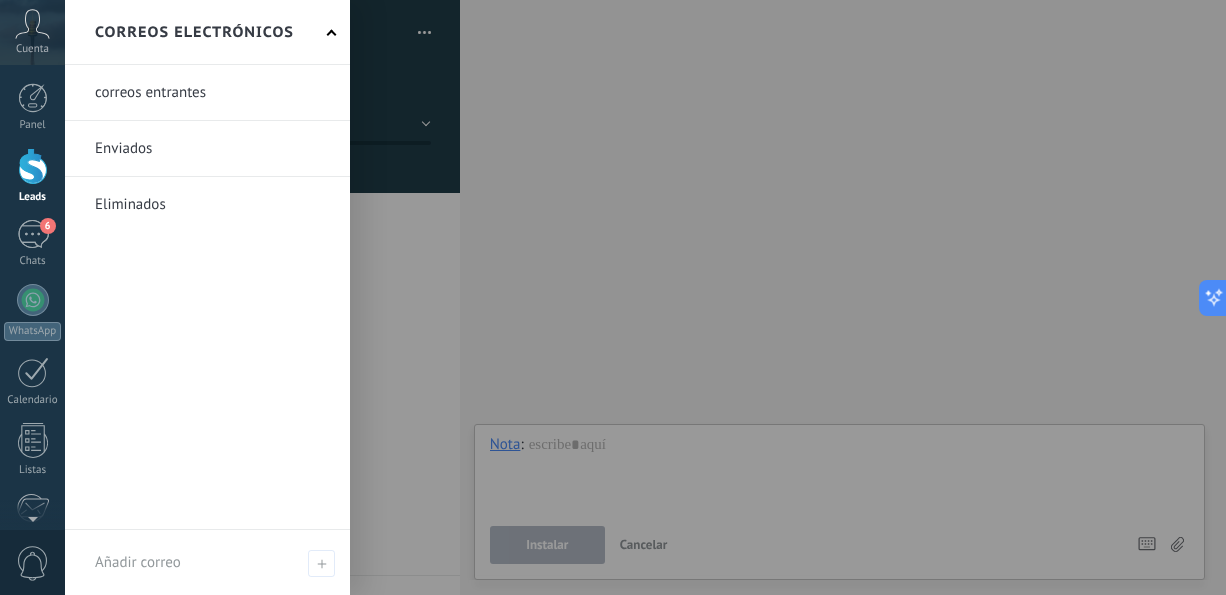 click at bounding box center [33, 166] 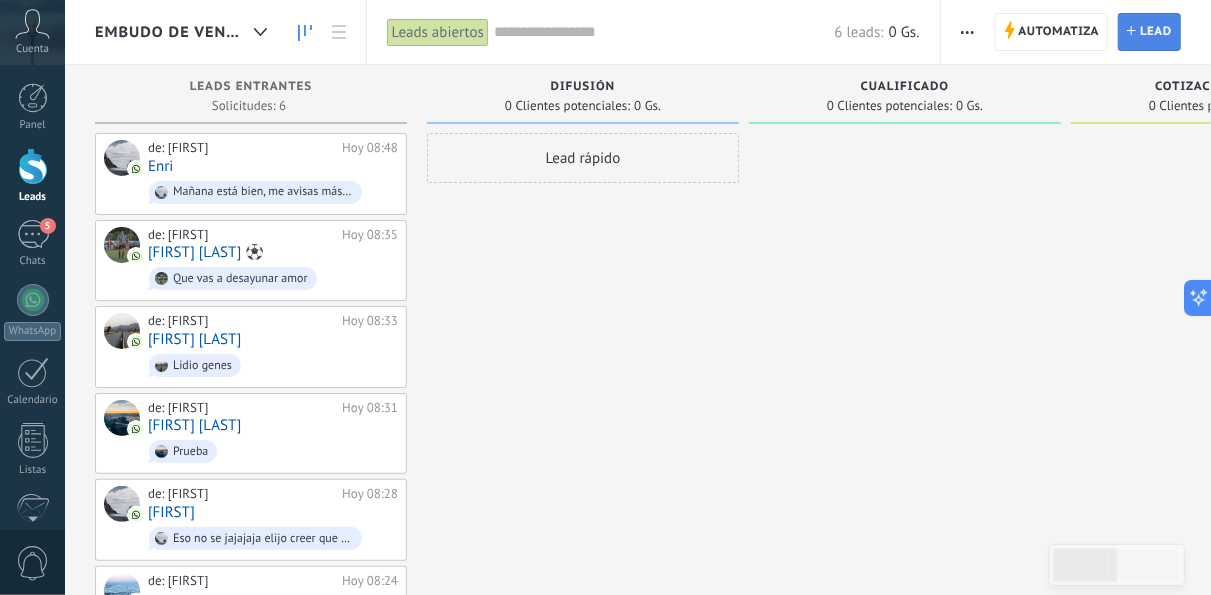 click on "Lead" at bounding box center [1156, 32] 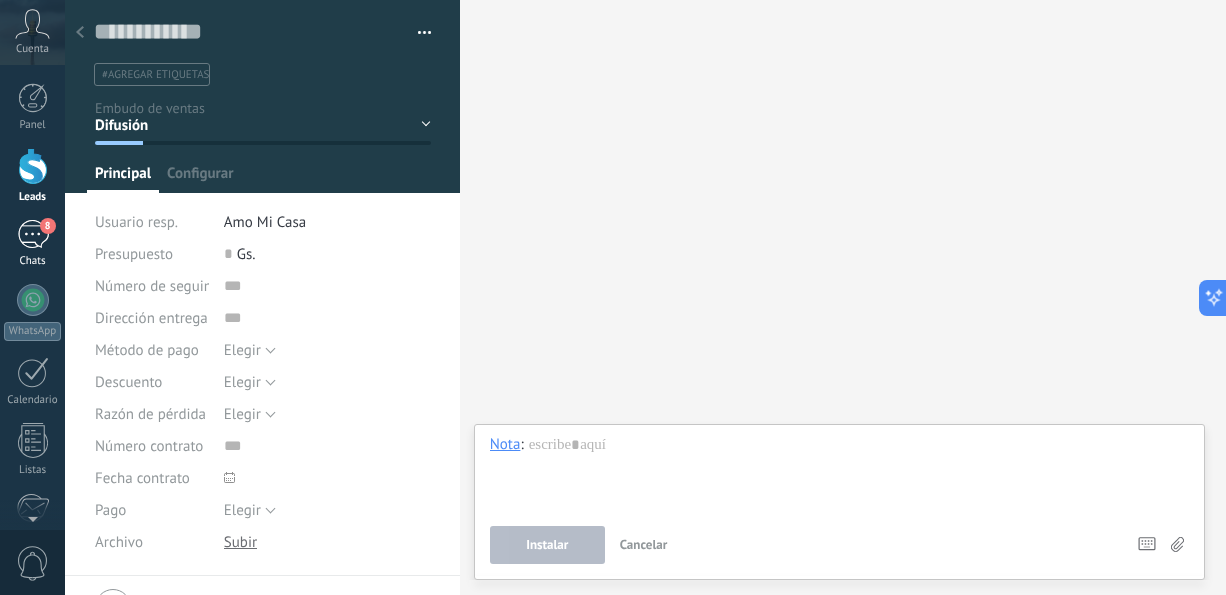 click on "8" at bounding box center [33, 234] 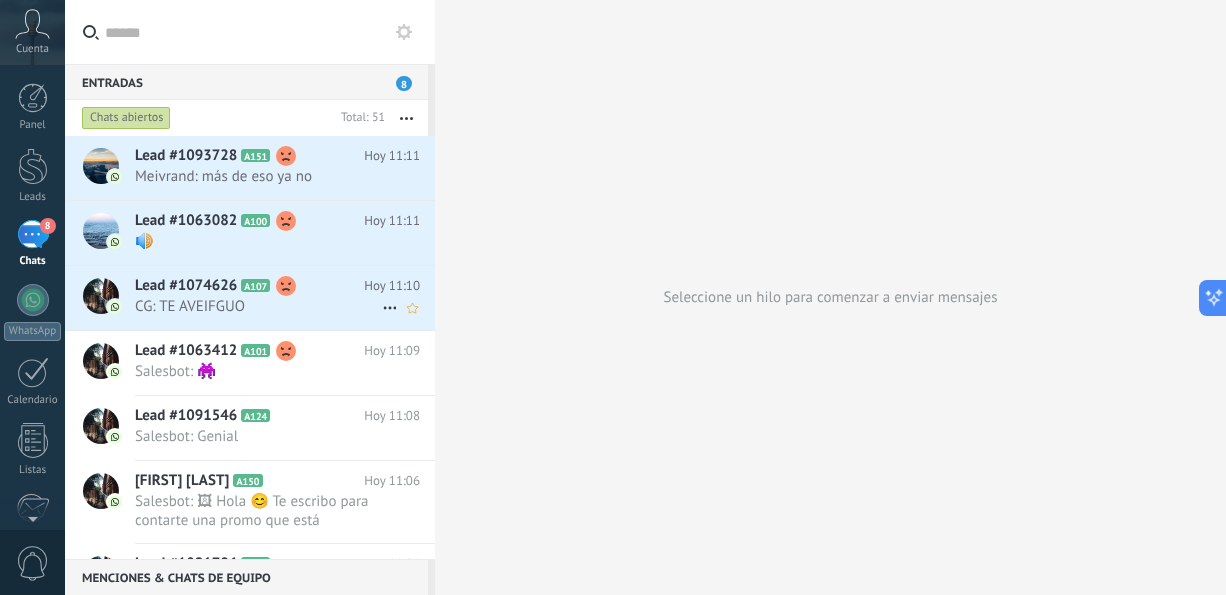 click on "CG: TE AVEIFGUO" at bounding box center (258, 306) 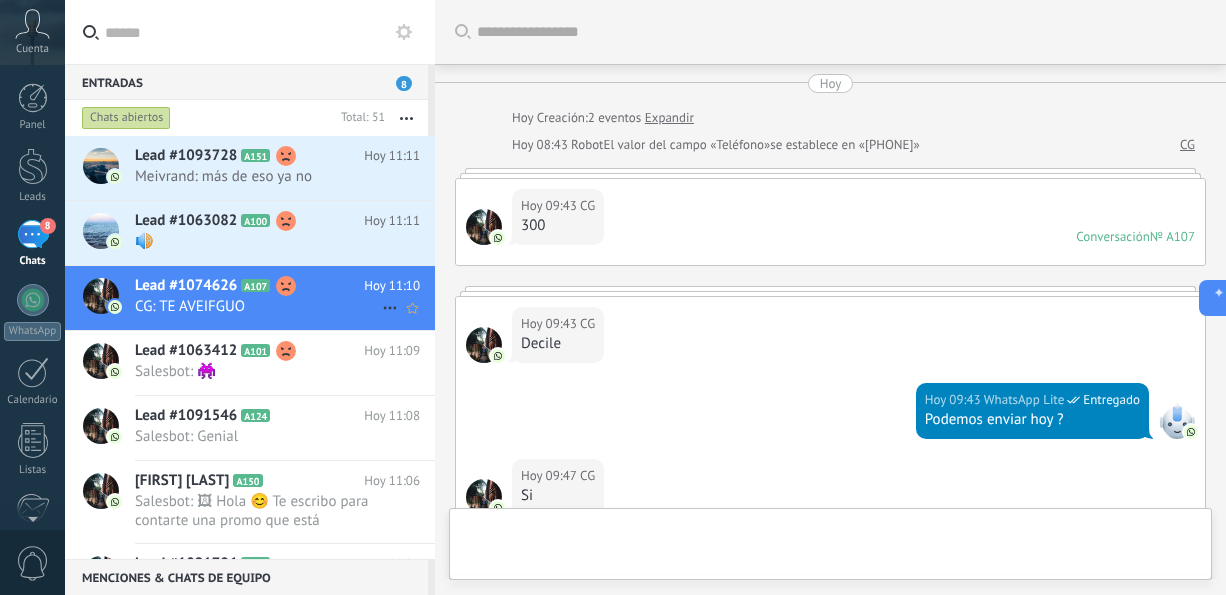 scroll, scrollTop: 794, scrollLeft: 0, axis: vertical 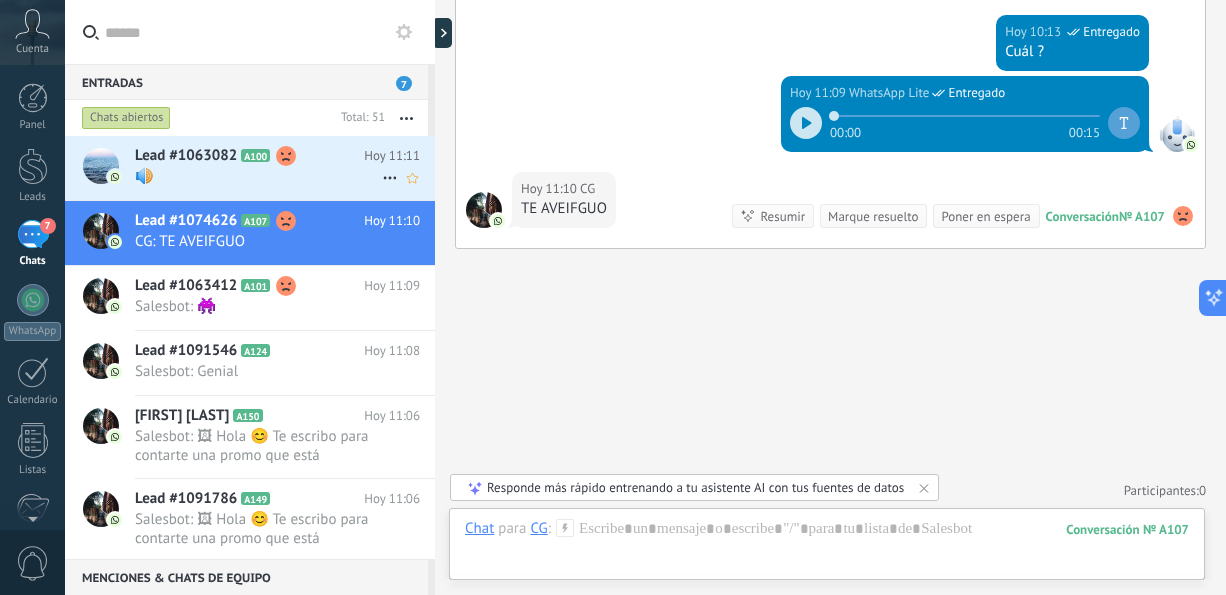 click on "🔊" at bounding box center (258, 176) 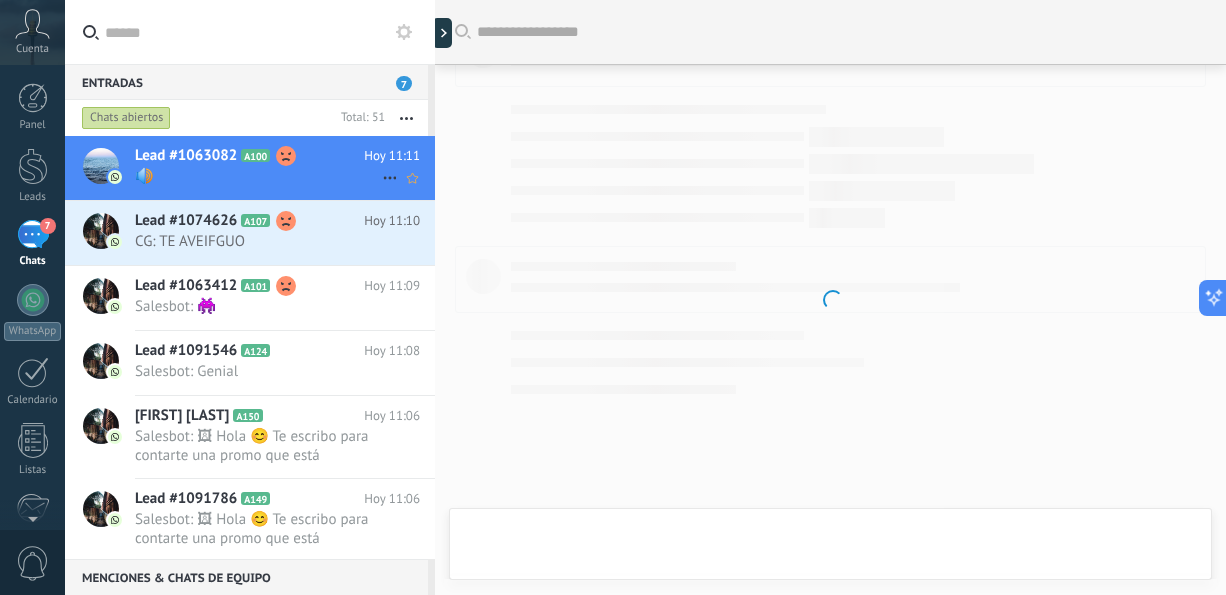 scroll, scrollTop: 1083, scrollLeft: 0, axis: vertical 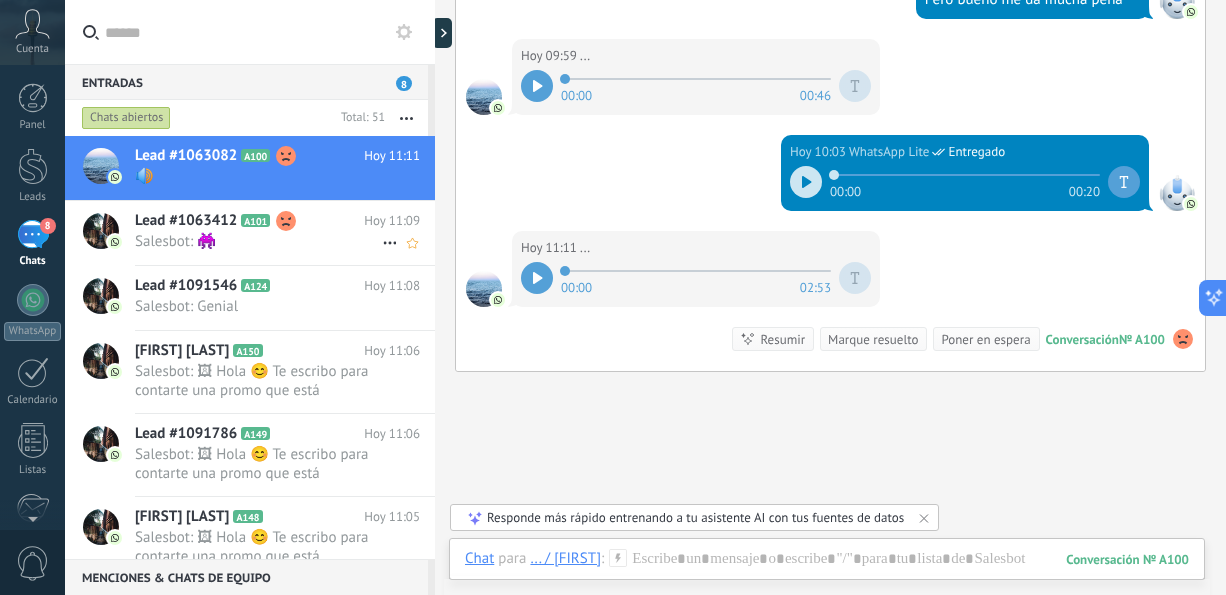 click on "A101" at bounding box center [255, 220] 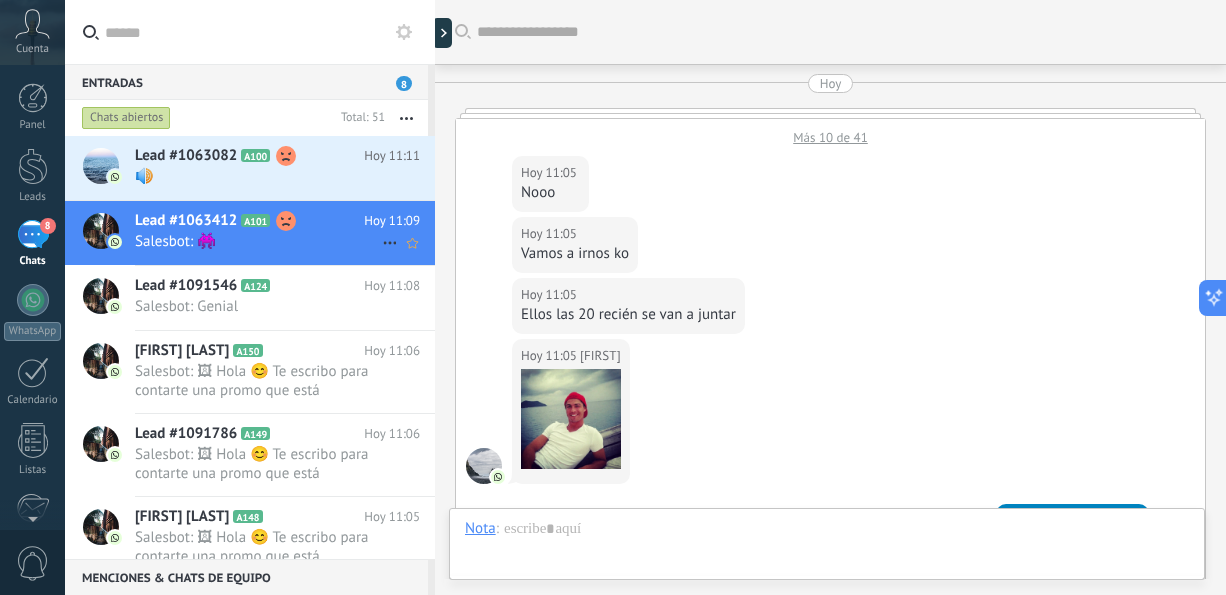 scroll, scrollTop: 824, scrollLeft: 0, axis: vertical 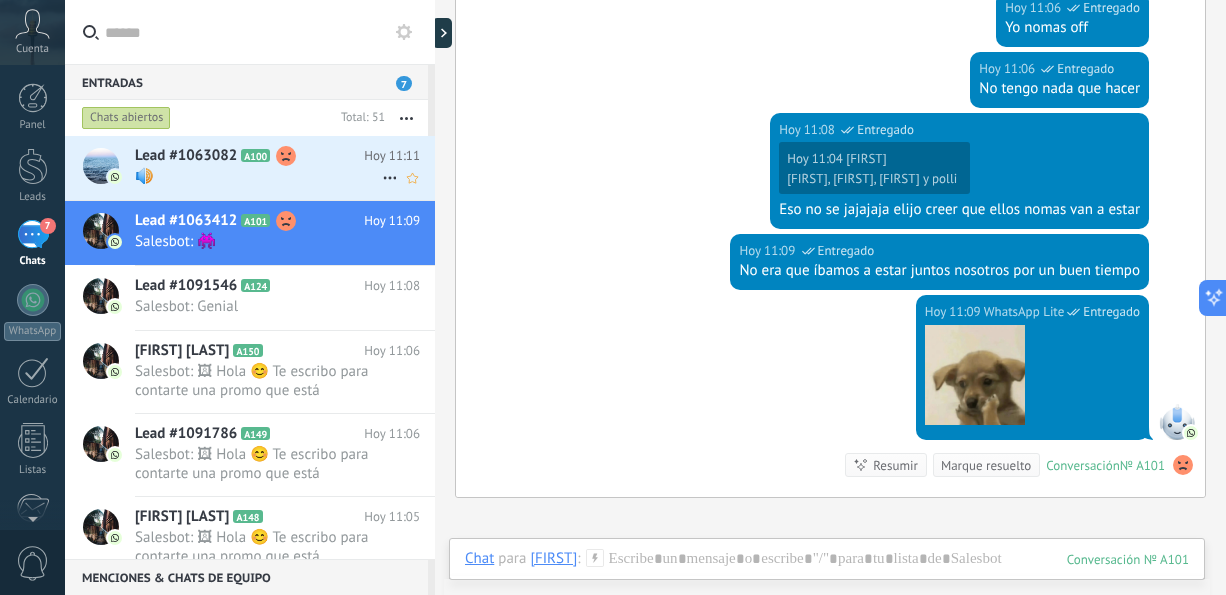 click on "Lead #1063082
A100
Hoy 11:11
🔊" at bounding box center [285, 167] 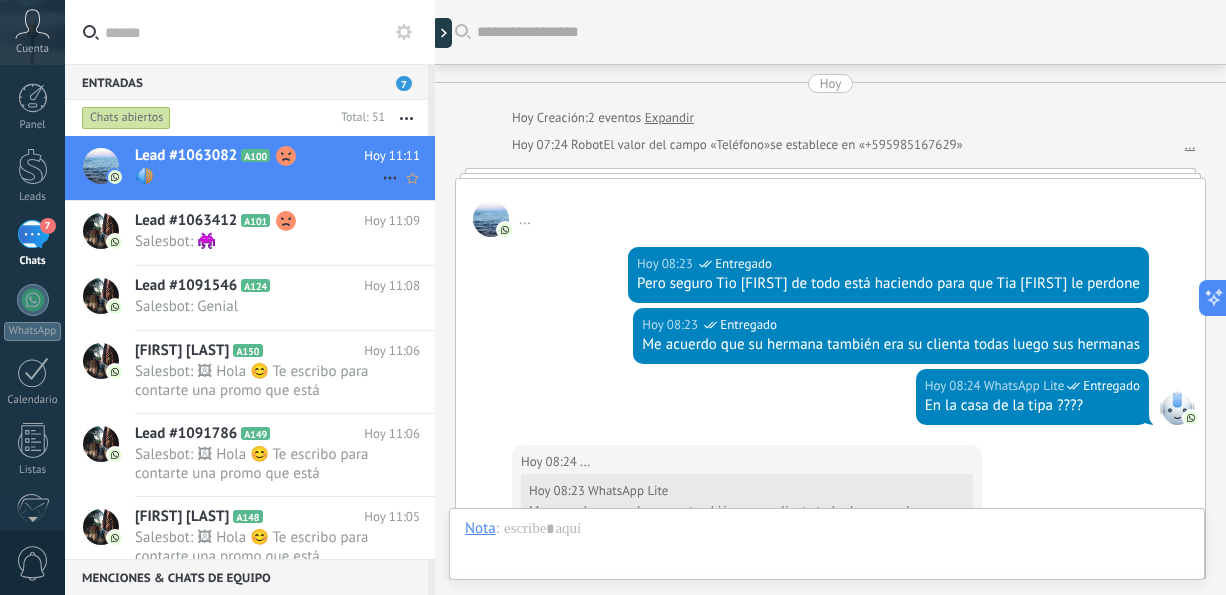 scroll, scrollTop: 1205, scrollLeft: 0, axis: vertical 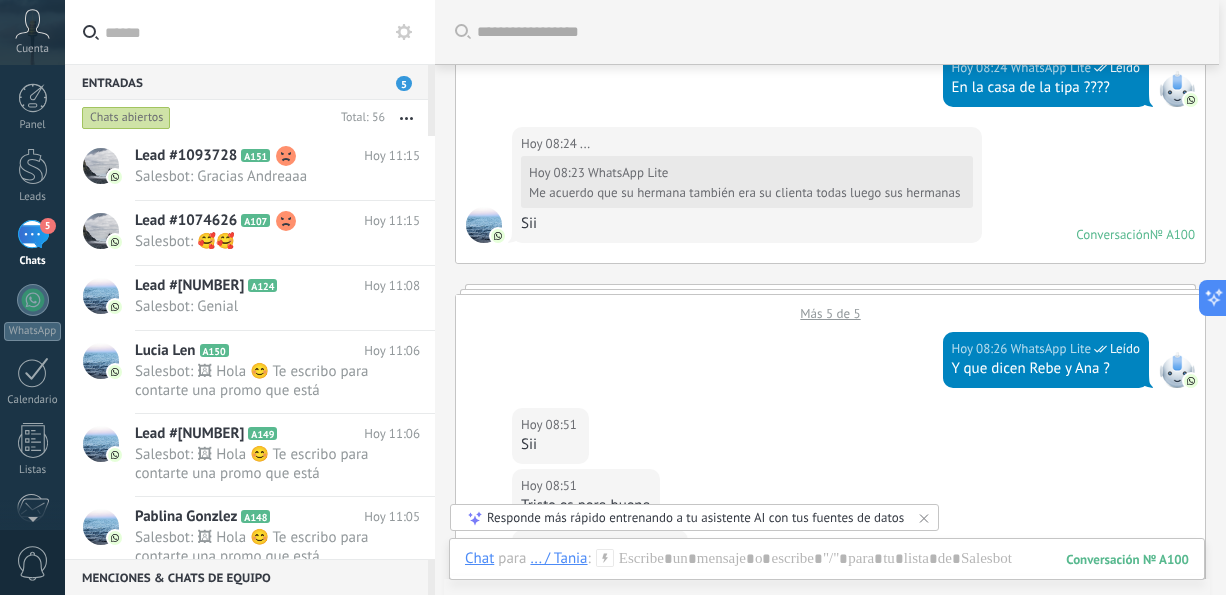 click on "Hoy 08:51 ...  Triste es pero bueno" at bounding box center [830, 499] 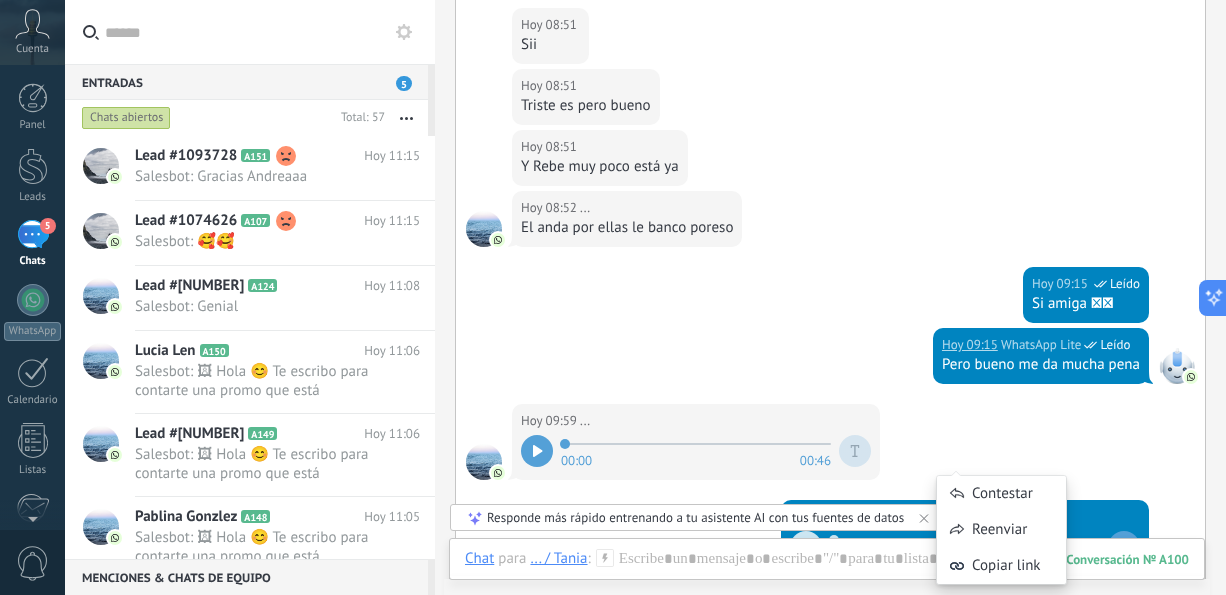 scroll, scrollTop: 758, scrollLeft: 0, axis: vertical 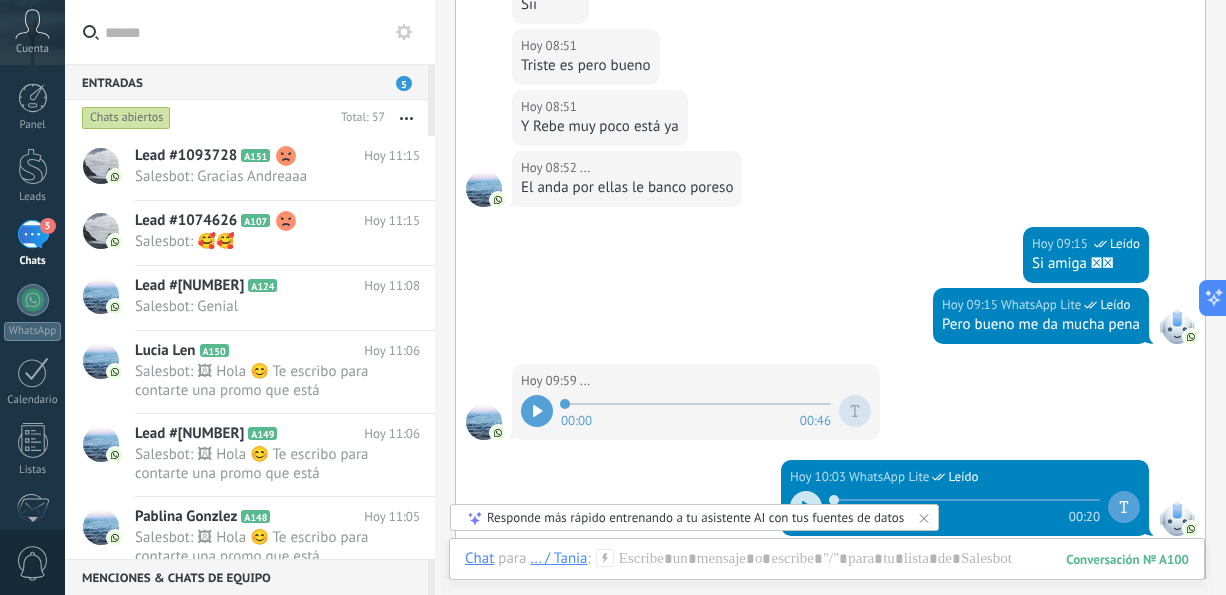 click at bounding box center (537, 411) 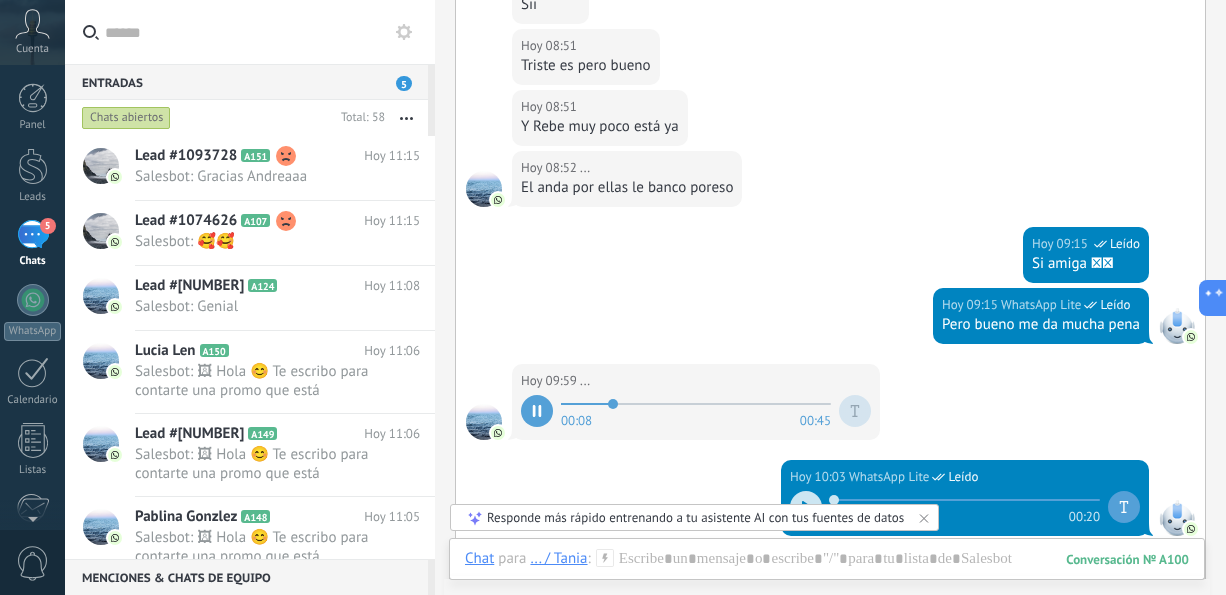 click at bounding box center [537, 411] 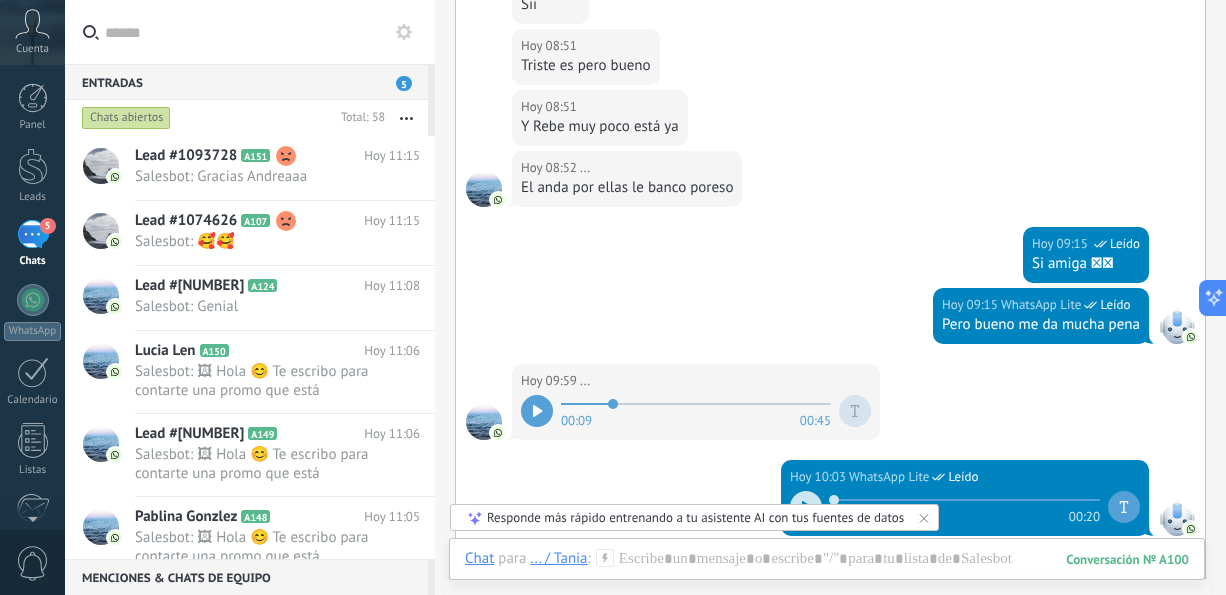 click at bounding box center (806, 507) 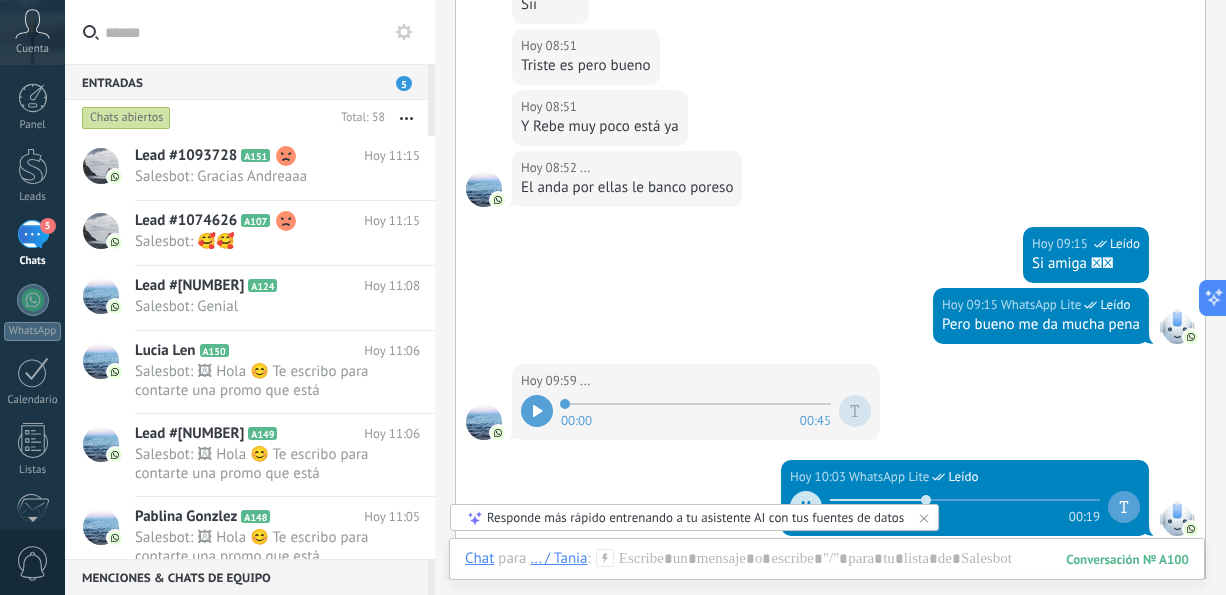 click at bounding box center [806, 507] 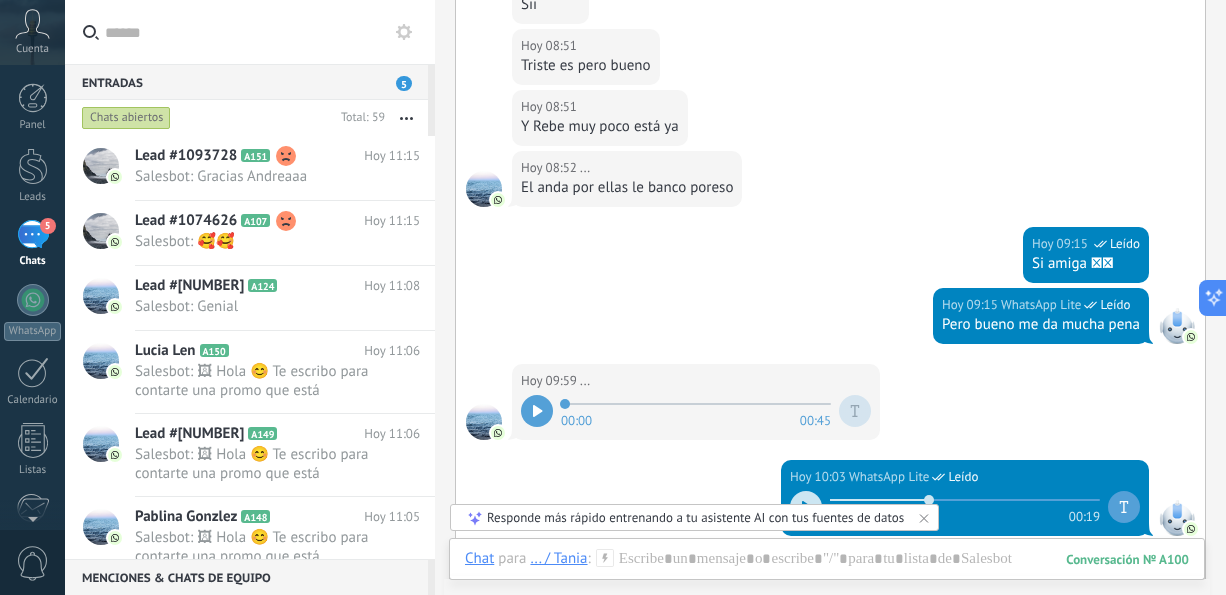 click on "Chats abiertos
Total: 59
Silenciar
Acciones múltiples
Ordenar
Más recientes" at bounding box center [250, 118] 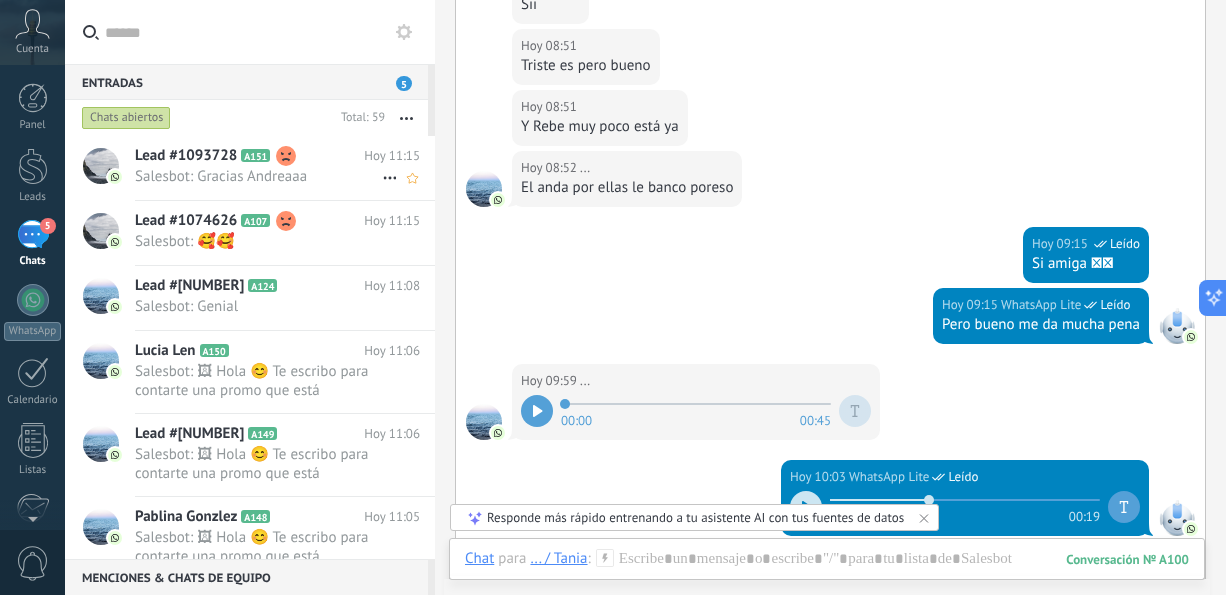 click on "Salesbot: Gracias Andreaaa" at bounding box center (258, 176) 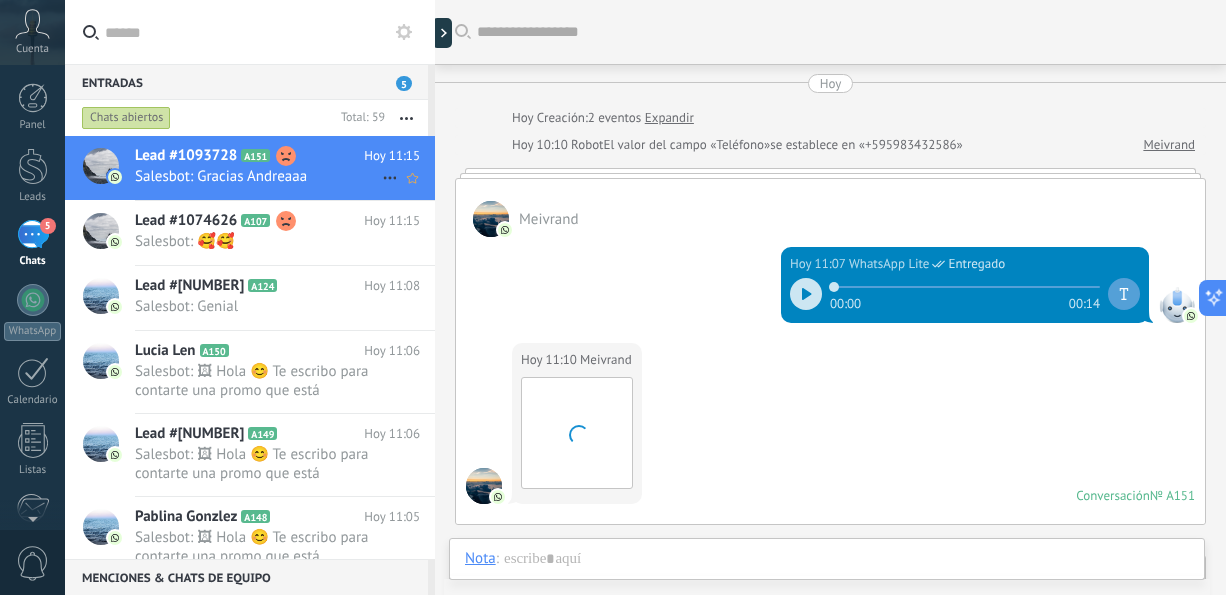 scroll, scrollTop: 997, scrollLeft: 0, axis: vertical 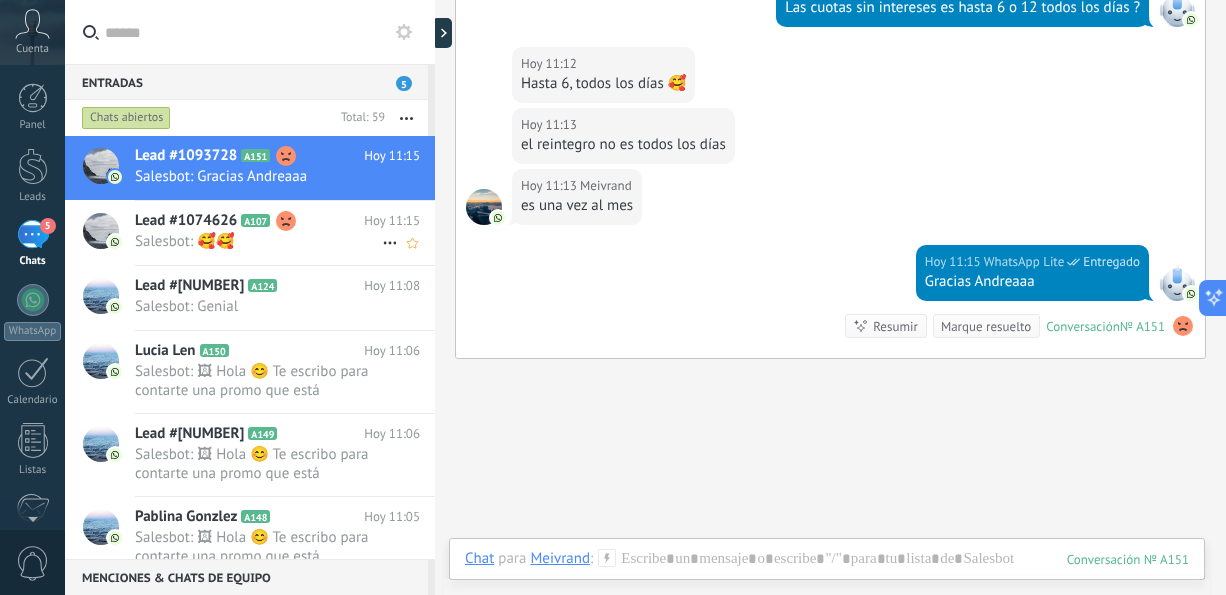 click on "Lead #1074626
A107
Hoy 11:15
Salesbot: 🥰🥰" at bounding box center [285, 232] 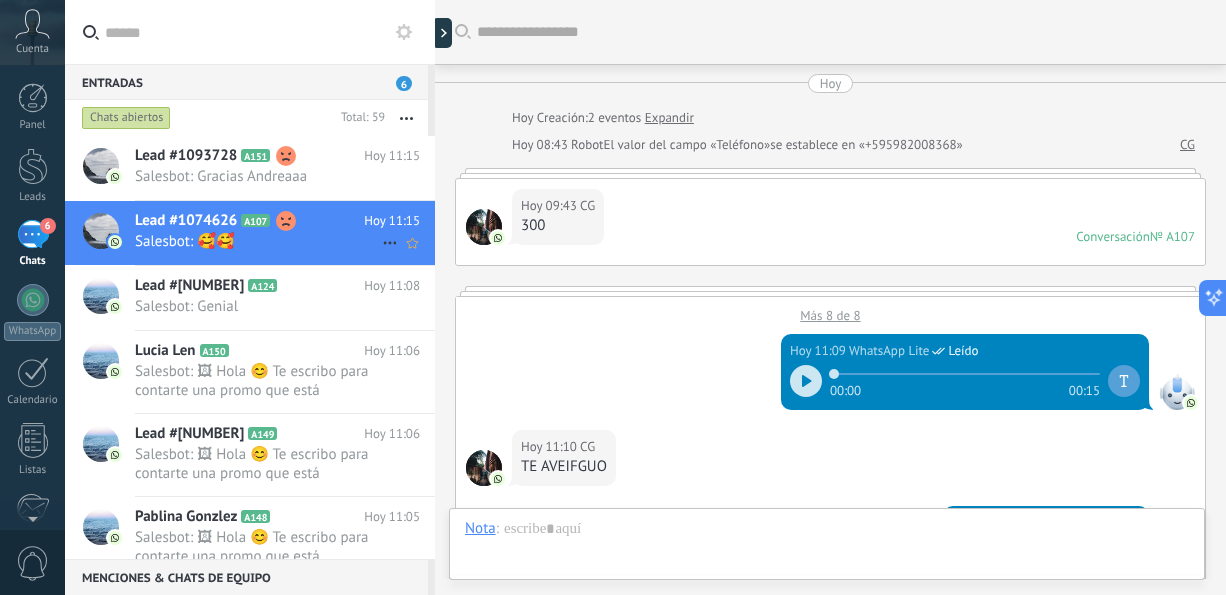 scroll, scrollTop: 1050, scrollLeft: 0, axis: vertical 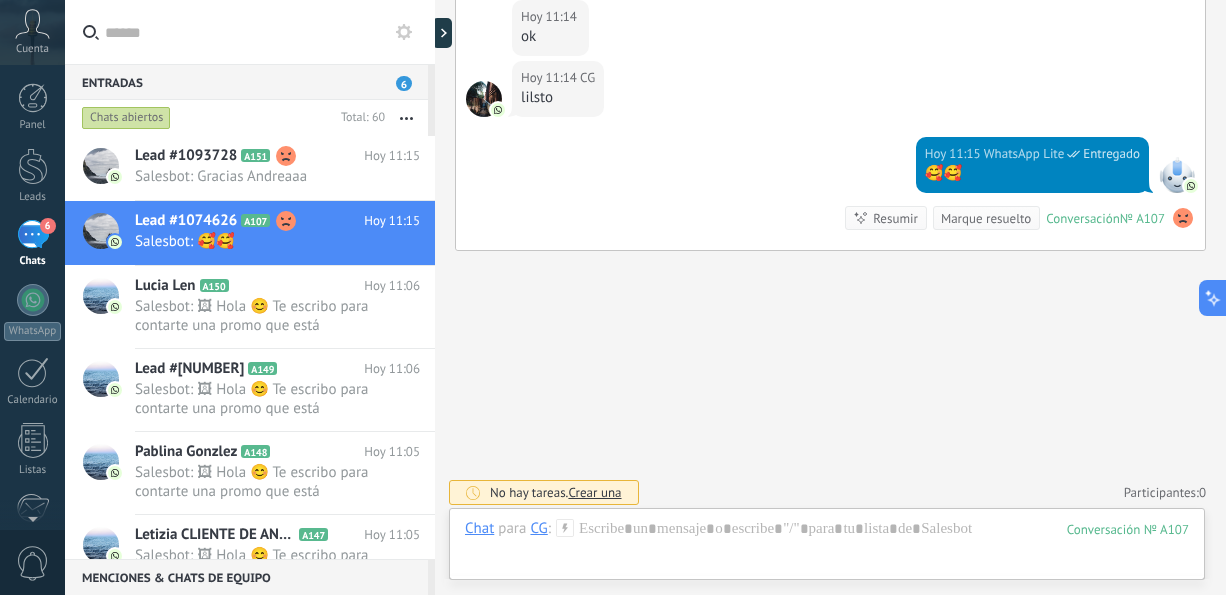 click on "Hoy 11:14 CG  lilsto" at bounding box center [830, 99] 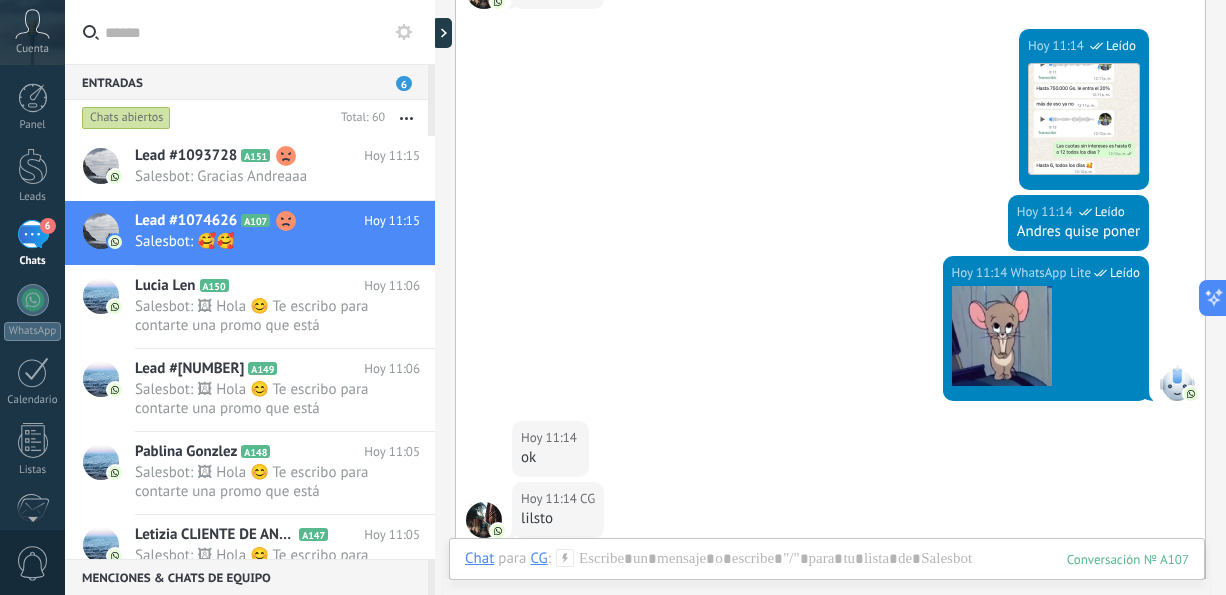 scroll, scrollTop: 570, scrollLeft: 0, axis: vertical 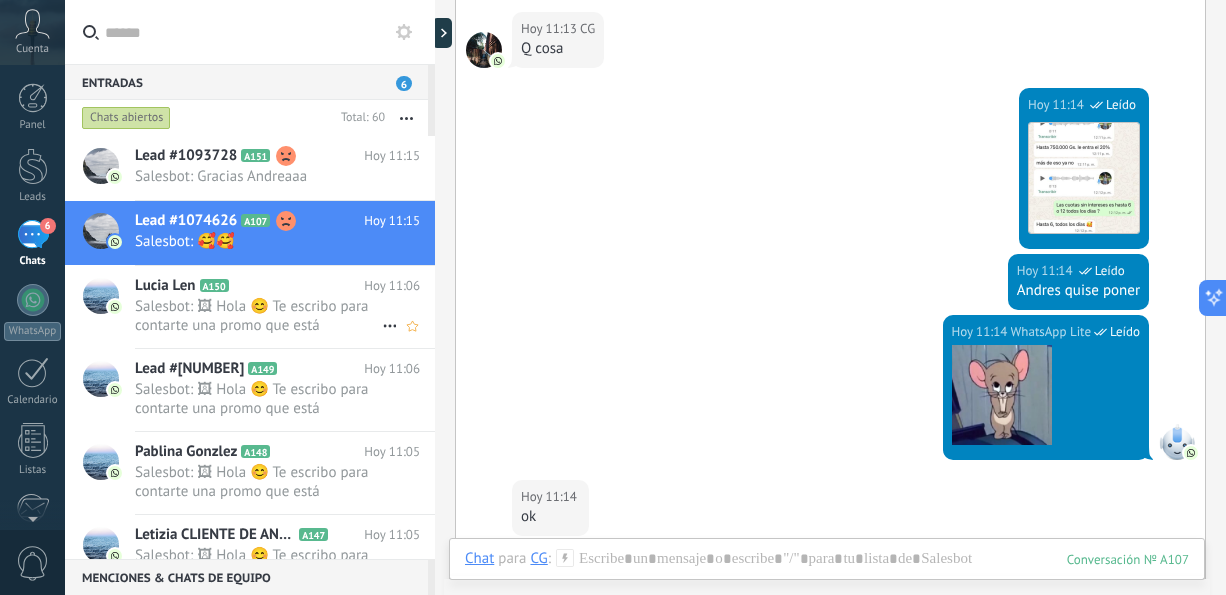click on "Salesbot: 🖼 Hola 😊
Te escribo para contarte una promo que está buenísima 👇🏼
🛏️ Sommier Infinit 1.40x1.90 + cabecera + 2..." at bounding box center [258, 316] 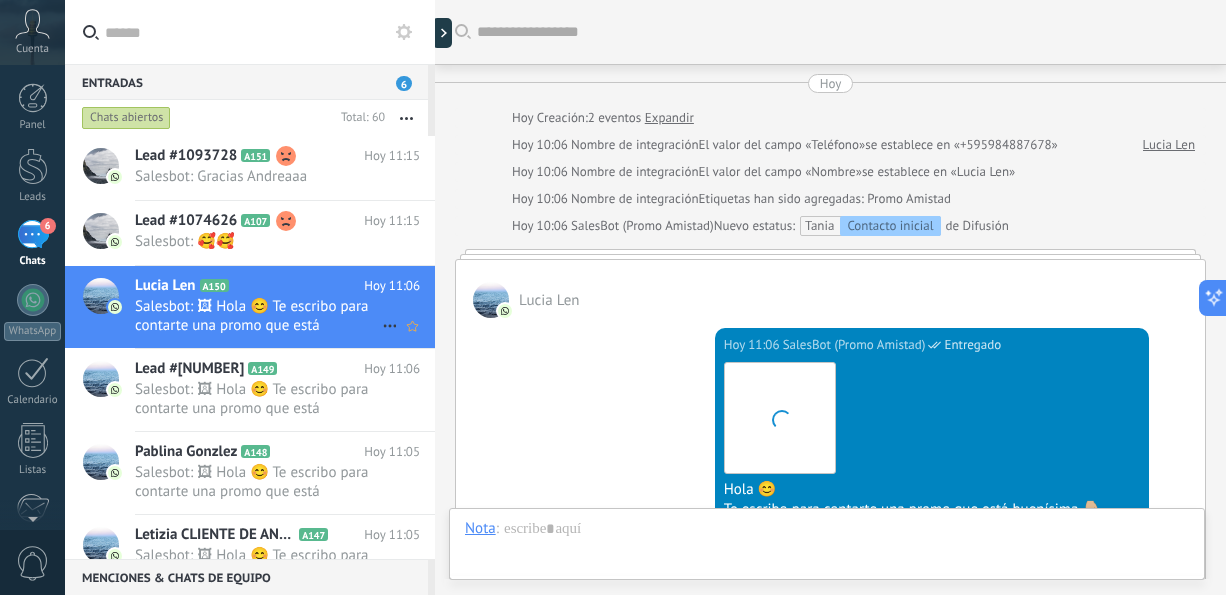 scroll, scrollTop: 178, scrollLeft: 0, axis: vertical 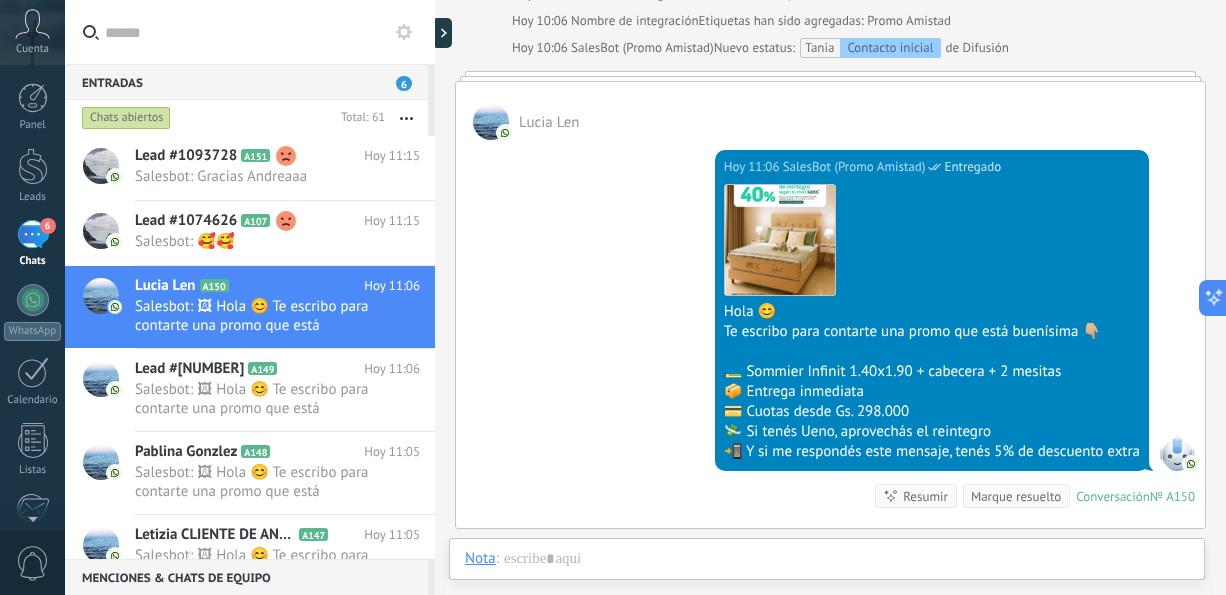click 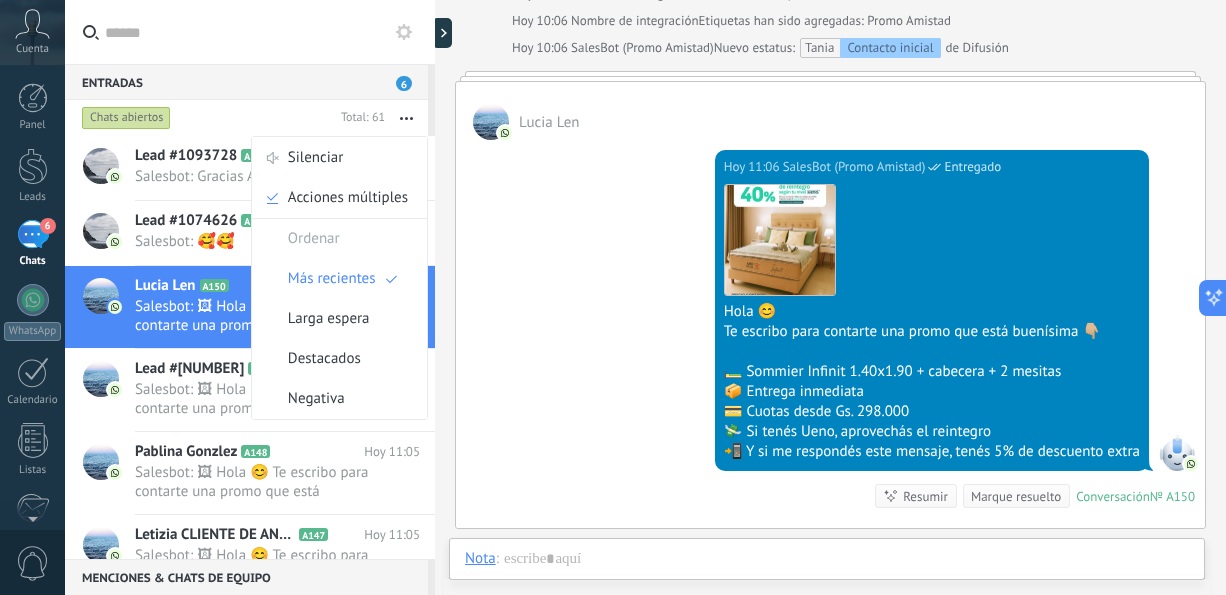click 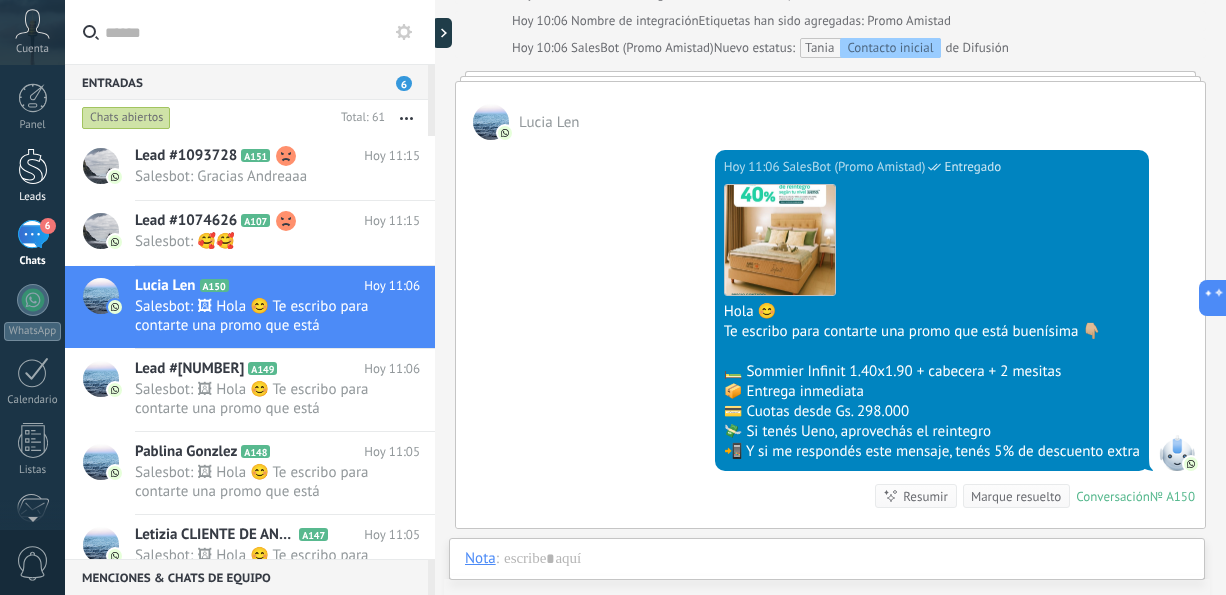 click at bounding box center [33, 166] 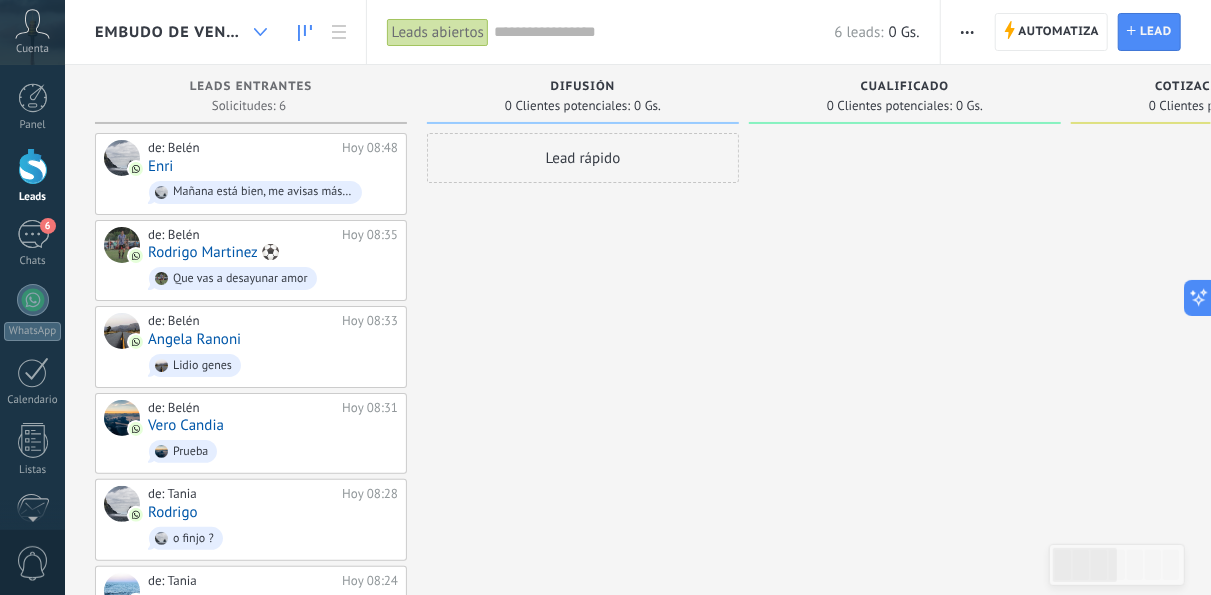 click at bounding box center [260, 32] 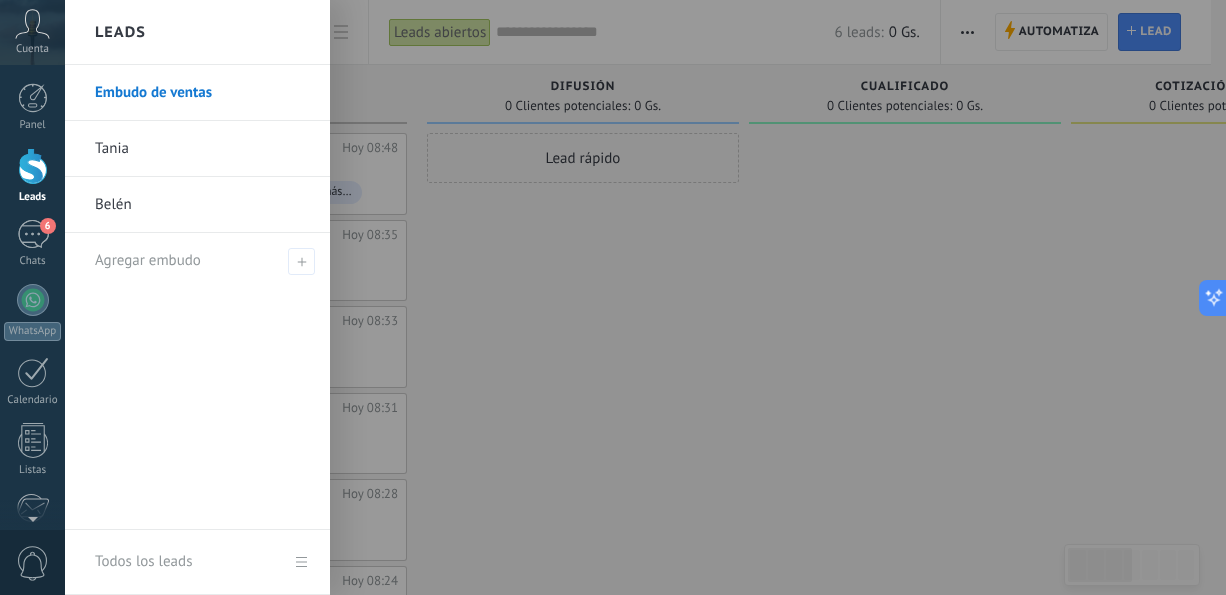 click on "[FIRST]" at bounding box center [202, 149] 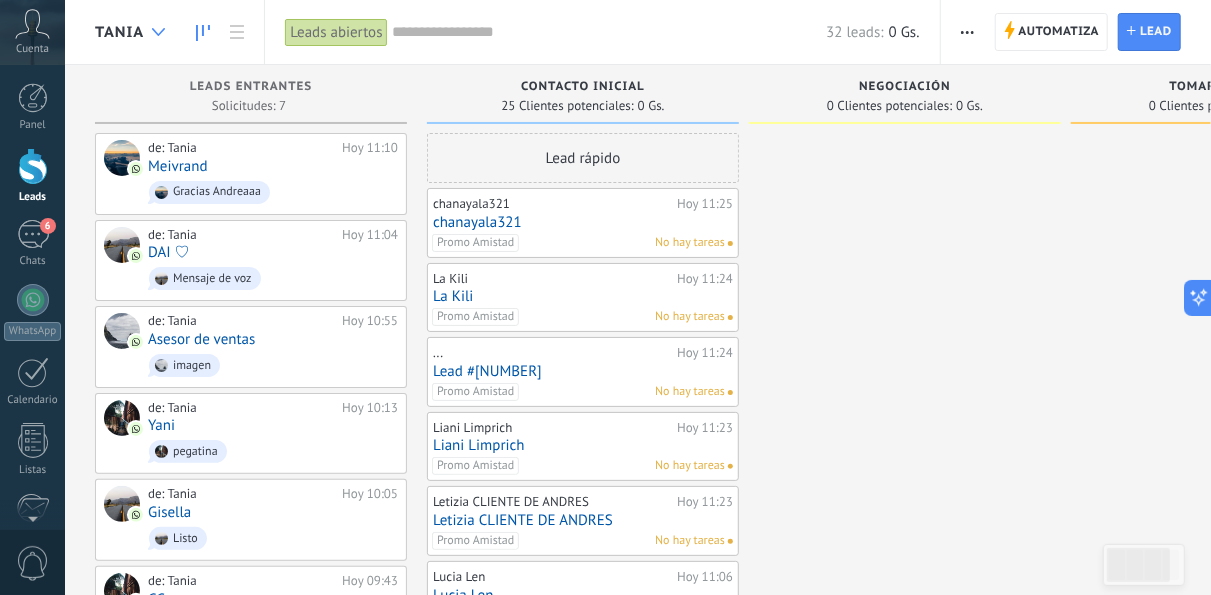 click 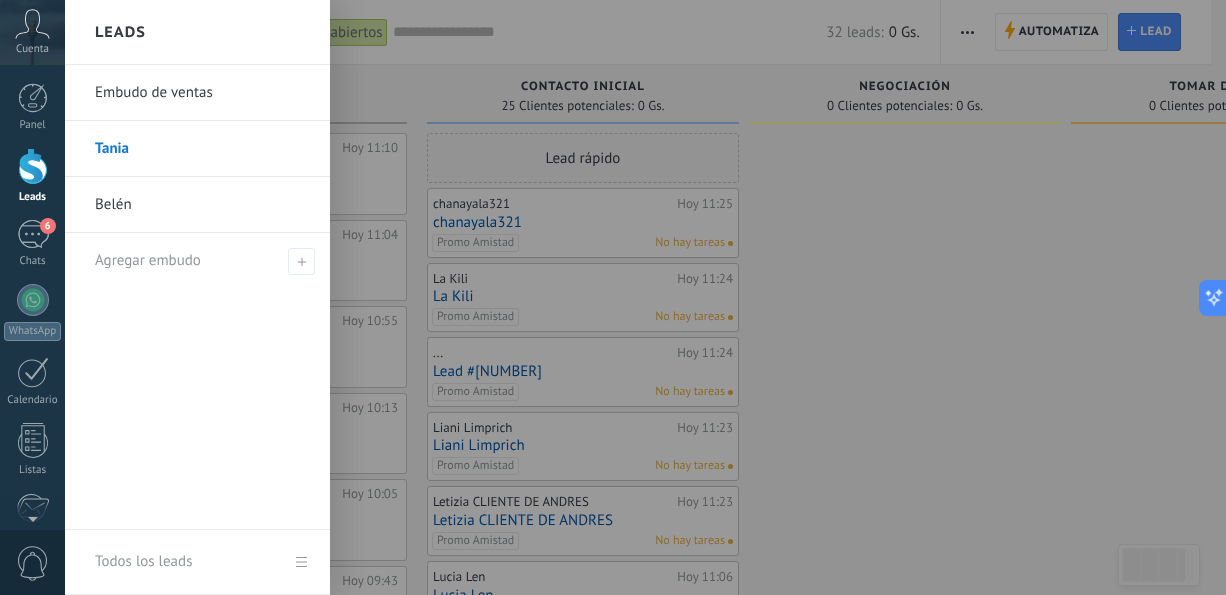 click on "Belén" at bounding box center (202, 205) 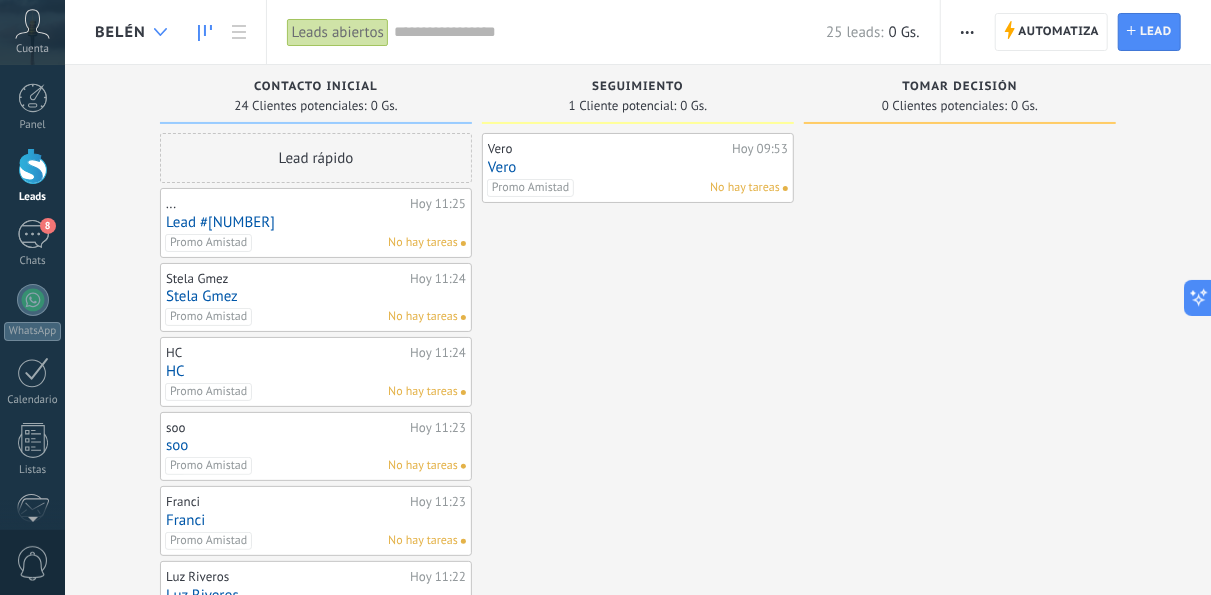 click at bounding box center (160, 32) 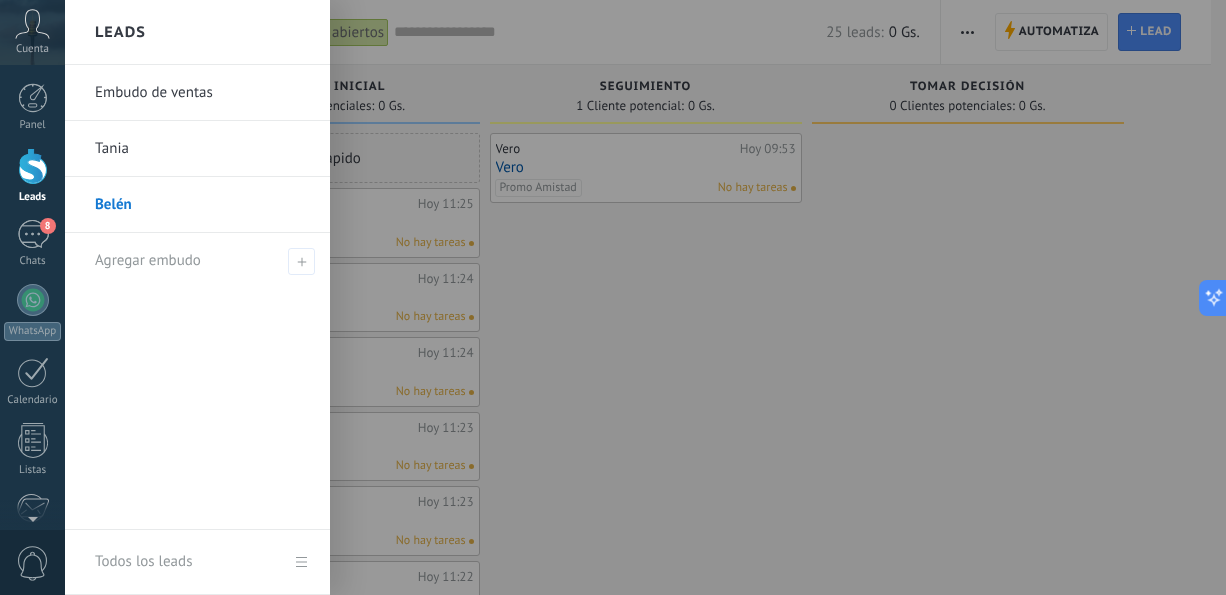 click on "Embudo de ventas" at bounding box center [202, 93] 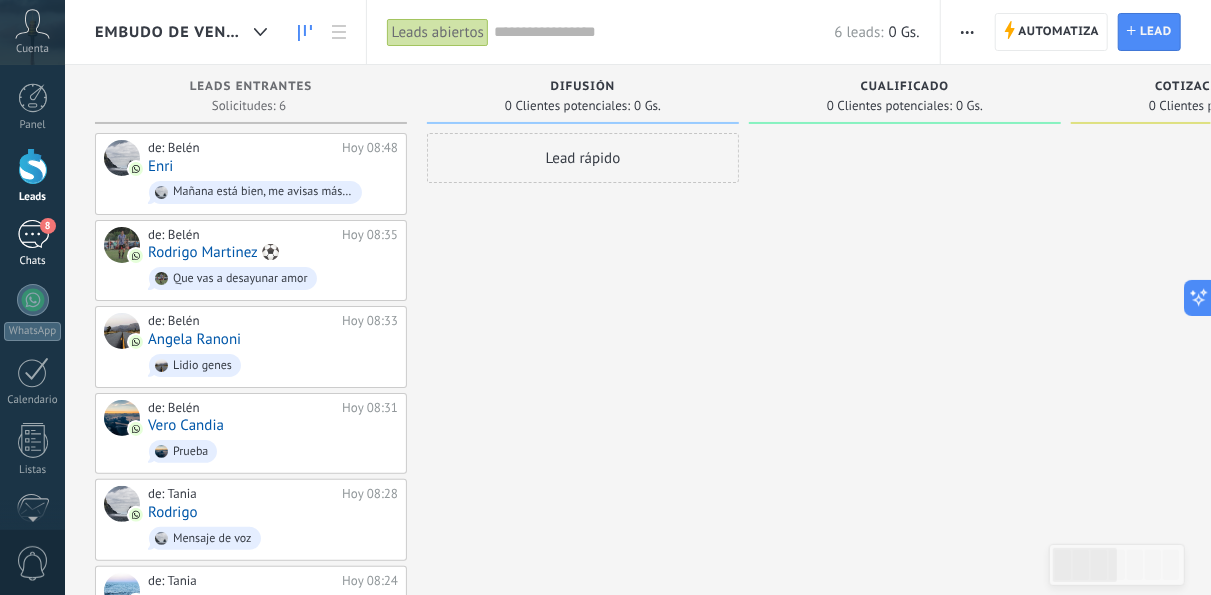 click on "8" at bounding box center [33, 234] 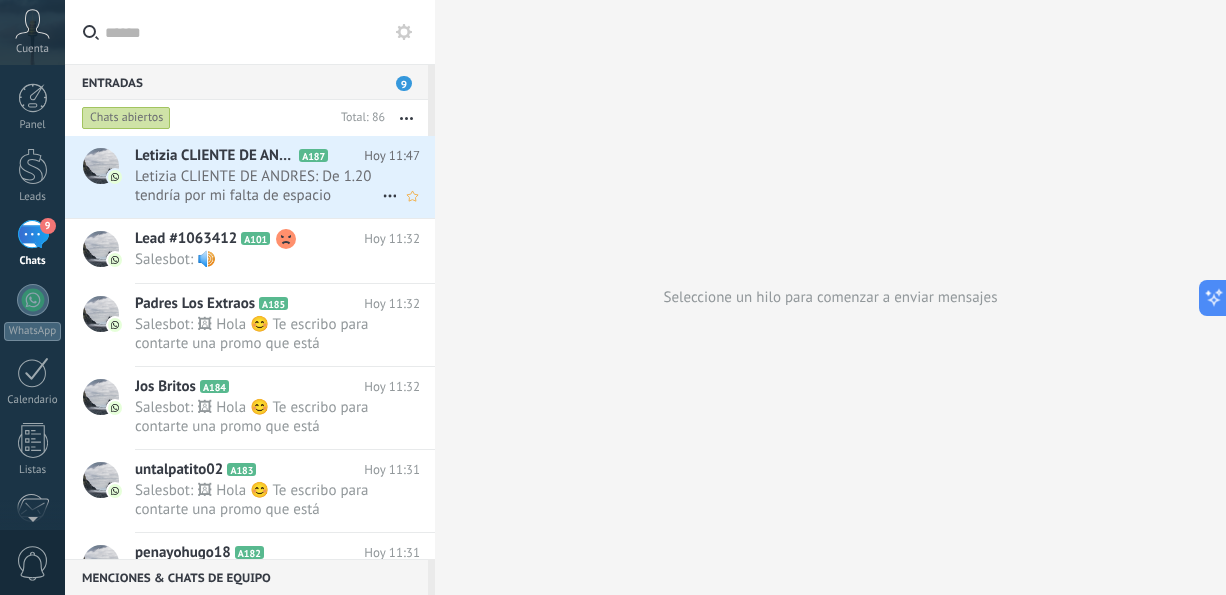 click on "Letizia CLIENTE DE ANDRES: De 1.20 tendría por mi falta de espacio" at bounding box center (258, 186) 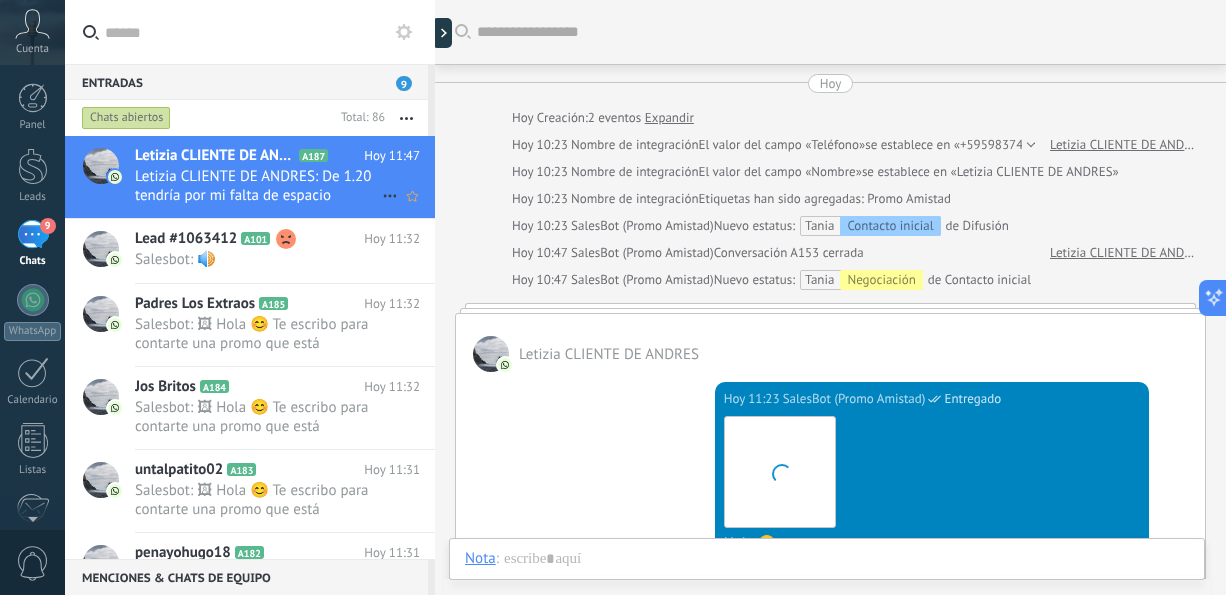 scroll, scrollTop: 590, scrollLeft: 0, axis: vertical 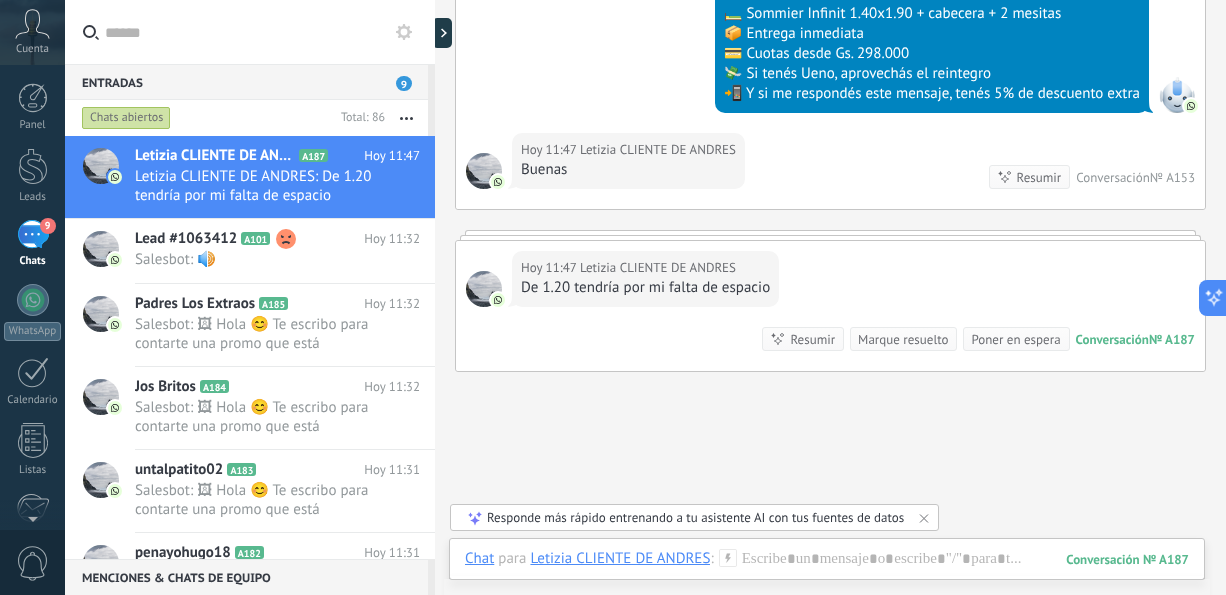 click on "Buscar Carga más Hoy Hoy Creación:  2  eventos   Expandir Hoy 10:23 Nombre de integración  El valor del campo «Teléfono»  se establece en «+595983740090» Letizia CLIENTE DE ANDRES Hoy 10:23 Nombre de integración  El valor del campo «Nombre»  se establece en «Letizia CLIENTE DE ANDRES» Hoy 10:23 Nombre de integración  Etiquetas han sido agregadas: Promo Amistad Hoy 10:23 SalesBot (Promo Amistad)  Nuevo estatus: Tania  Contacto inicial de Difusión Hoy 10:47 SalesBot (Promo Amistad)  Conversación A153 cerrada Letizia CLIENTE DE ANDRES Hoy 10:47 SalesBot (Promo Amistad)  Nuevo estatus: Tania  Negociación de Contacto inicial Letizia CLIENTE DE ANDRES  Hoy 11:23 SalesBot (Promo Amistad)  Entregado Descargar Hola 😊 Te escribo para contarte una promo que está buenísima 👇🏼   🛏️ Sommier Infinit 1.40x1.90 + cabecera + 2 mesitas 📦 Entrega inmediata 💳 Cuotas desde Gs. 298.000 💸 Si tenés Ueno, aprovechás el reintegro Hoy 11:47 Letizia CLIENTE DE ANDRES  Buenas 0 0" at bounding box center [830, 65] 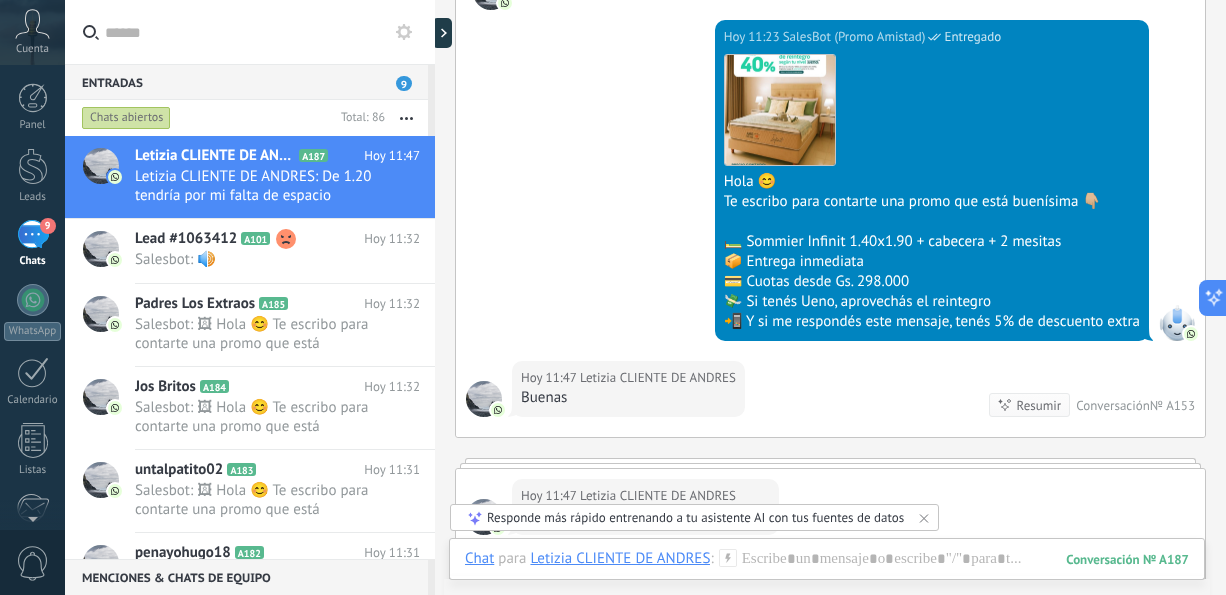 scroll, scrollTop: 329, scrollLeft: 0, axis: vertical 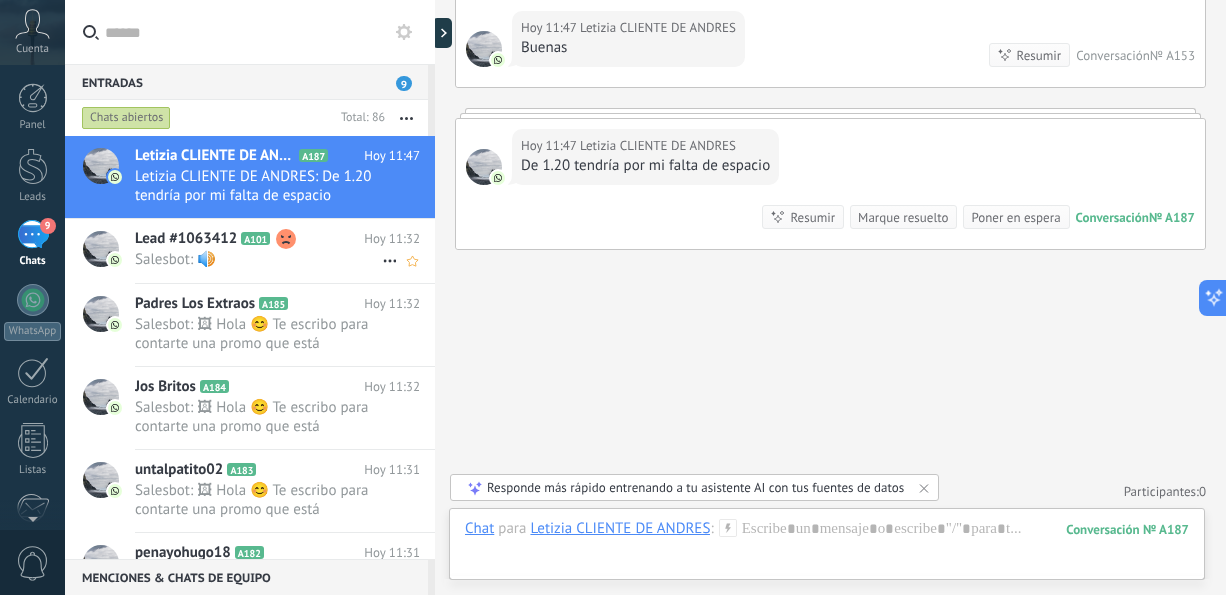 click on "Salesbot: 🔊" at bounding box center (258, 259) 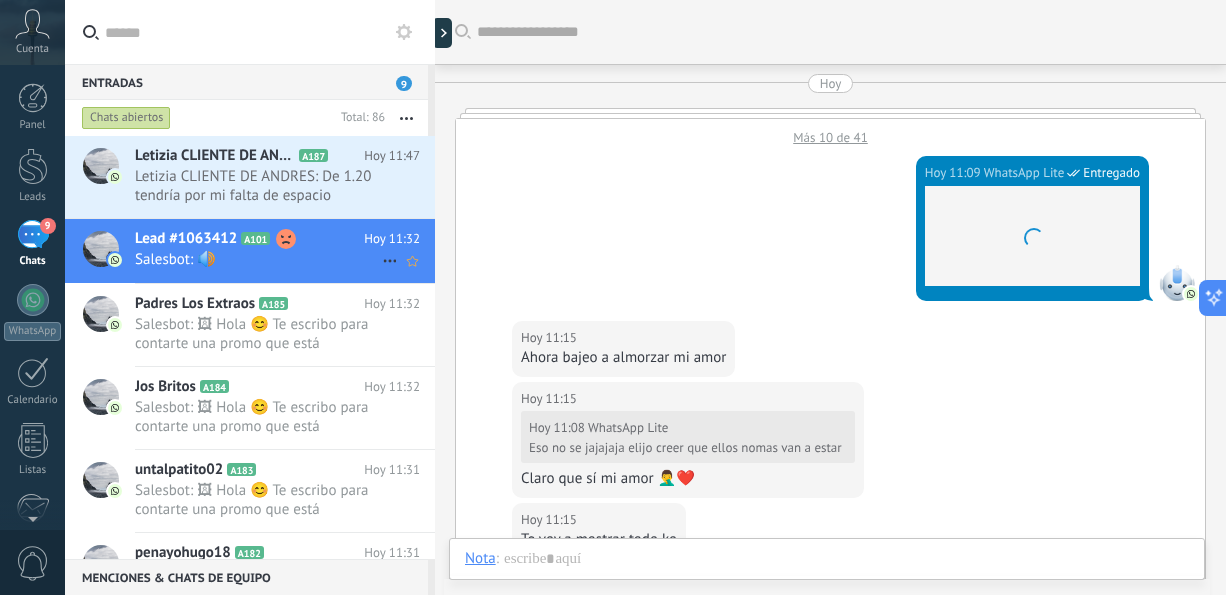 scroll, scrollTop: 741, scrollLeft: 0, axis: vertical 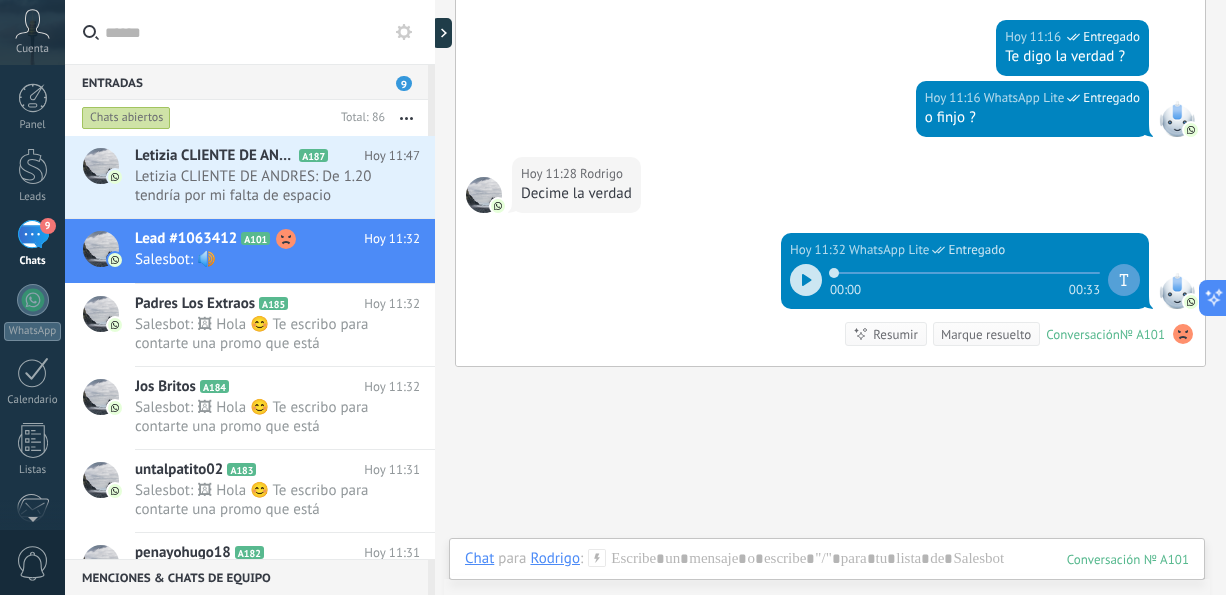 click at bounding box center [806, 280] 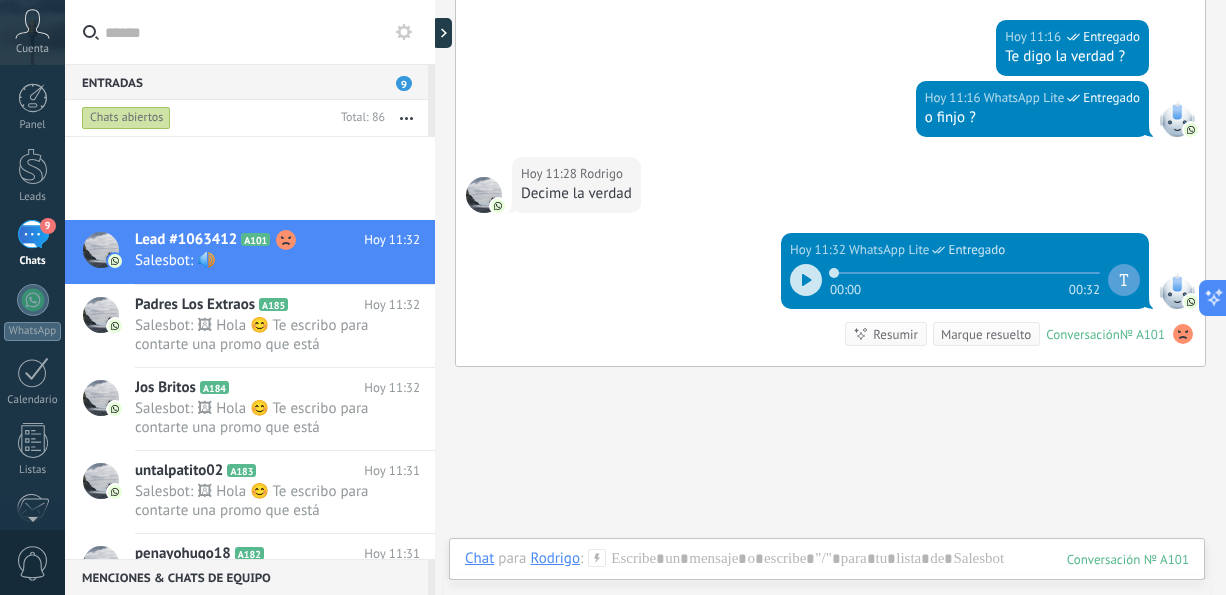 scroll, scrollTop: 371, scrollLeft: 0, axis: vertical 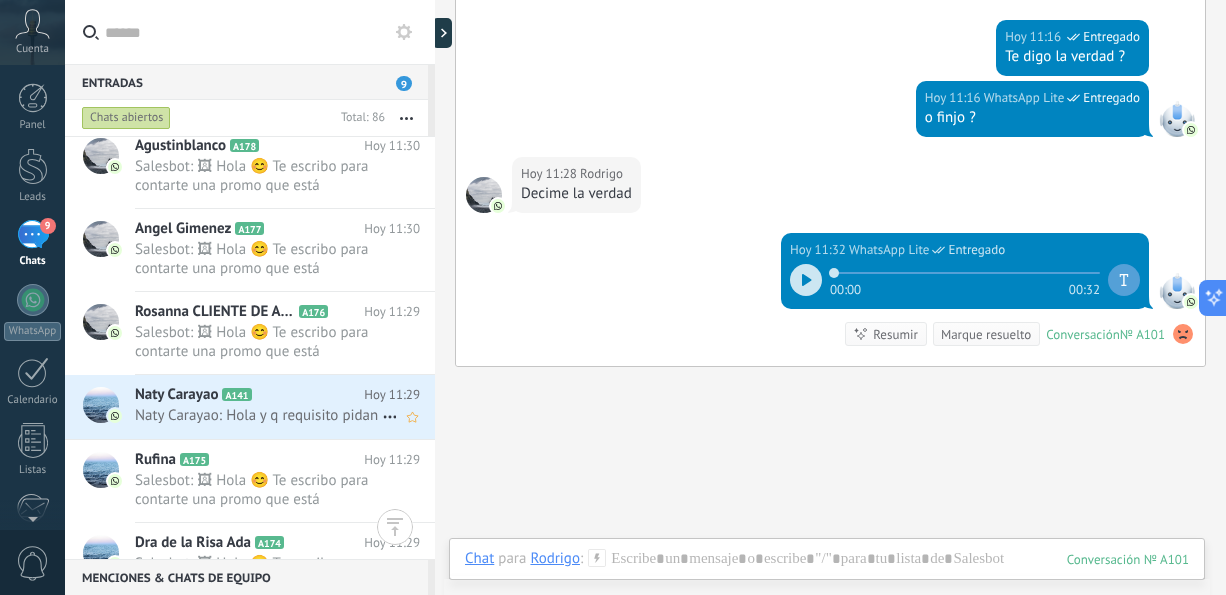 click on "Naty Carayao: Hola y q requisito pidan" at bounding box center (258, 415) 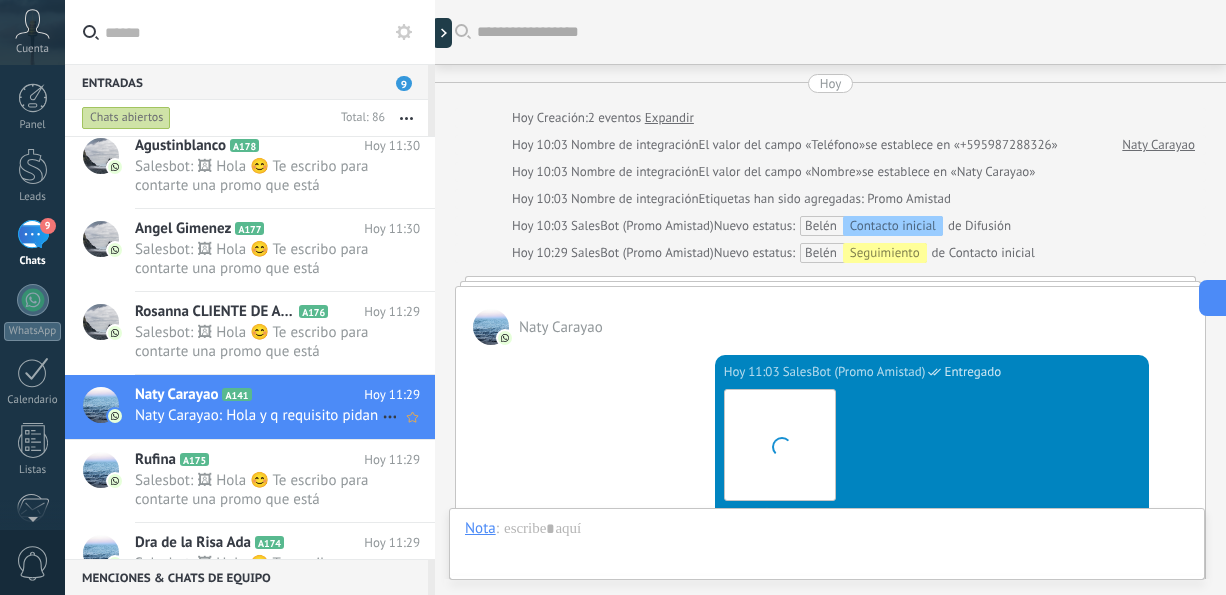 scroll, scrollTop: 524, scrollLeft: 0, axis: vertical 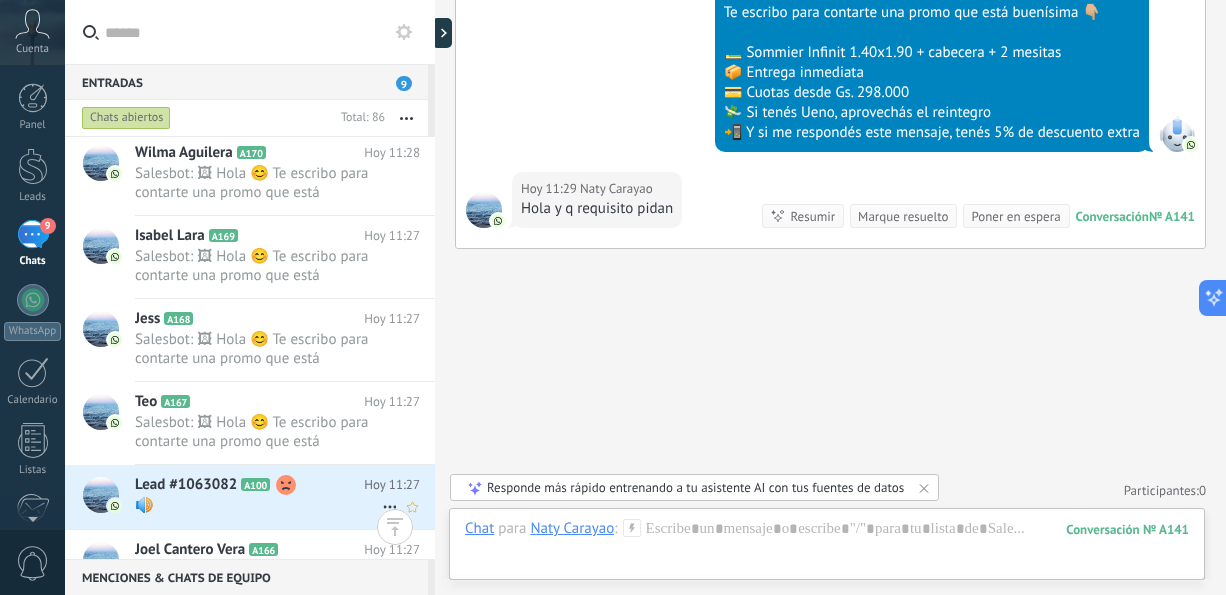 click on "🔊" at bounding box center (258, 505) 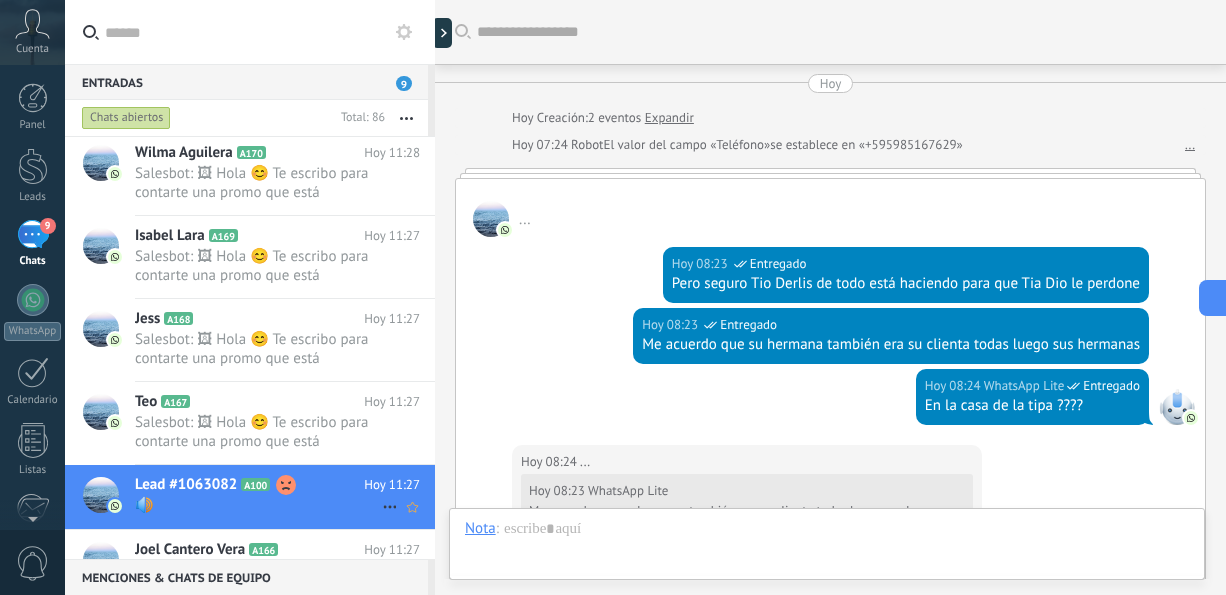 scroll, scrollTop: 1280, scrollLeft: 0, axis: vertical 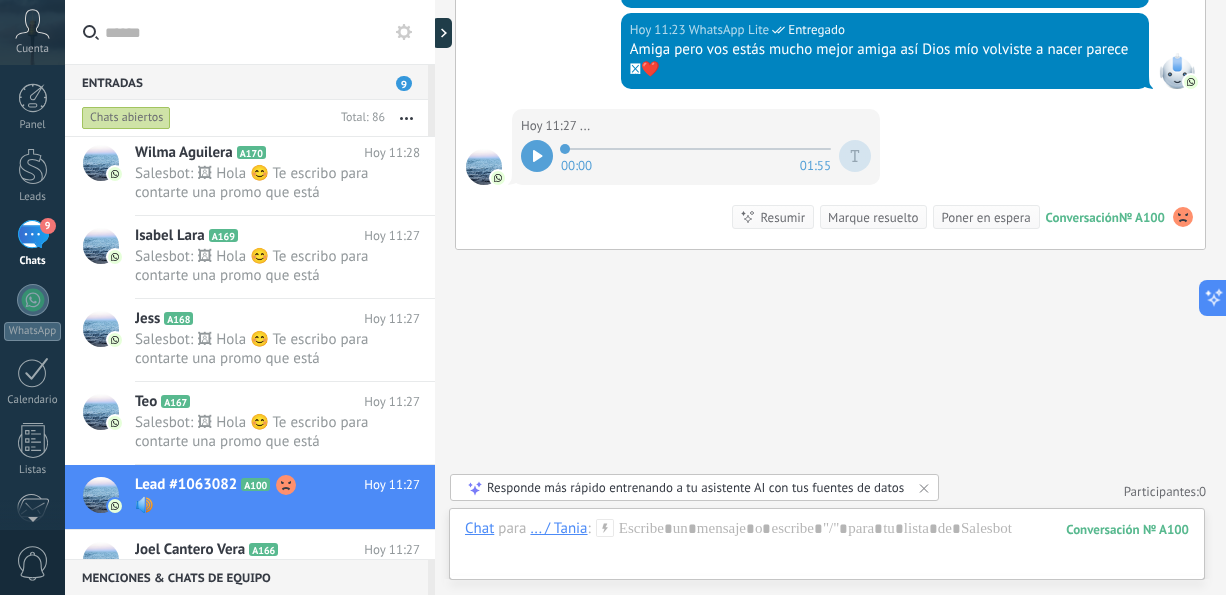 click on "Susana Raquel Nez
A173
Hoy 11:29
Salesbot: 🖼 Hola 😊
Te escribo para contarte una promo que está buenísima 👇🏼
🛏️ Sommier Infinit 1.40x1.90 + cabecera + 2...
Teo" at bounding box center (250, 347) 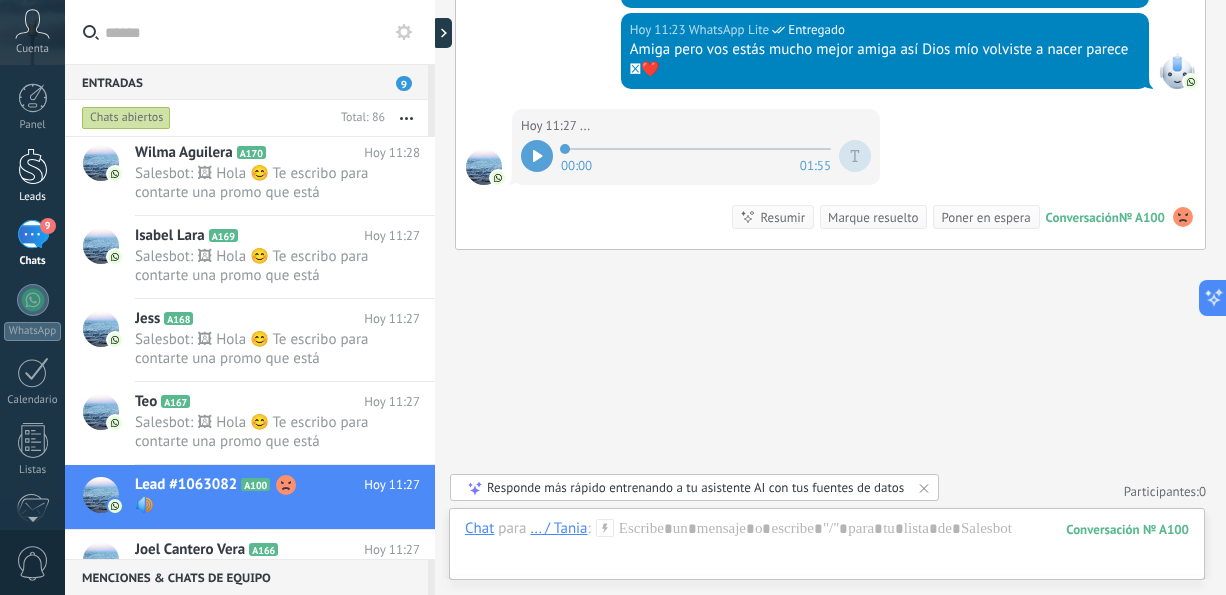 click at bounding box center (33, 166) 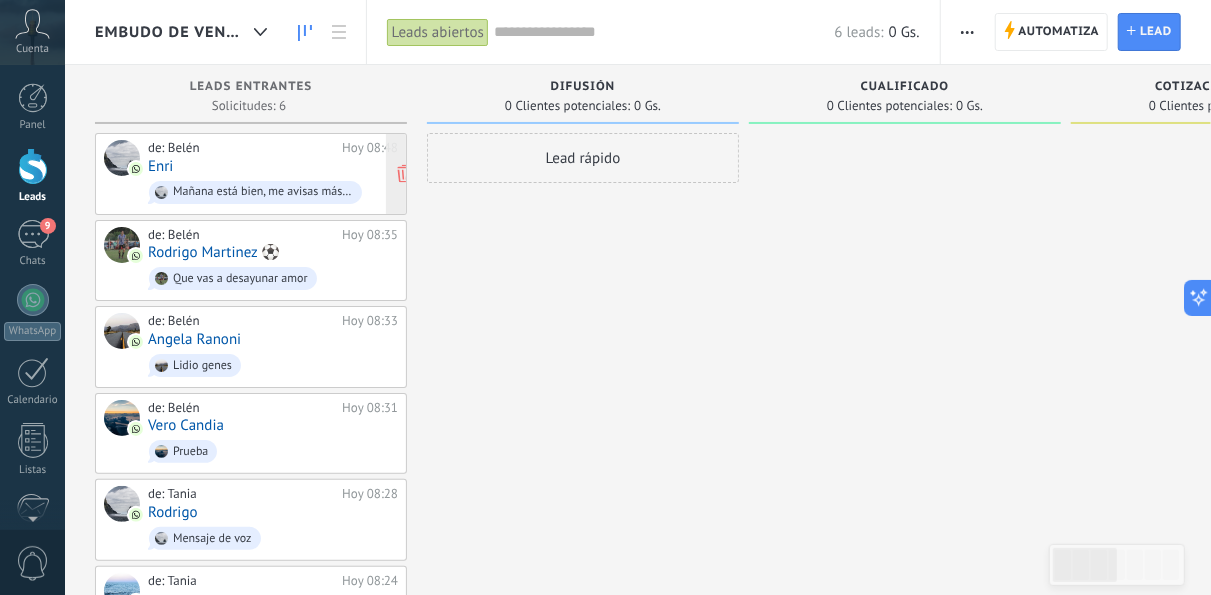 click on "de: Belén  Hoy 08:48 Enri Mañana está bien, me avisas más o menos a qué hora pasaría para estar atento" at bounding box center (273, 174) 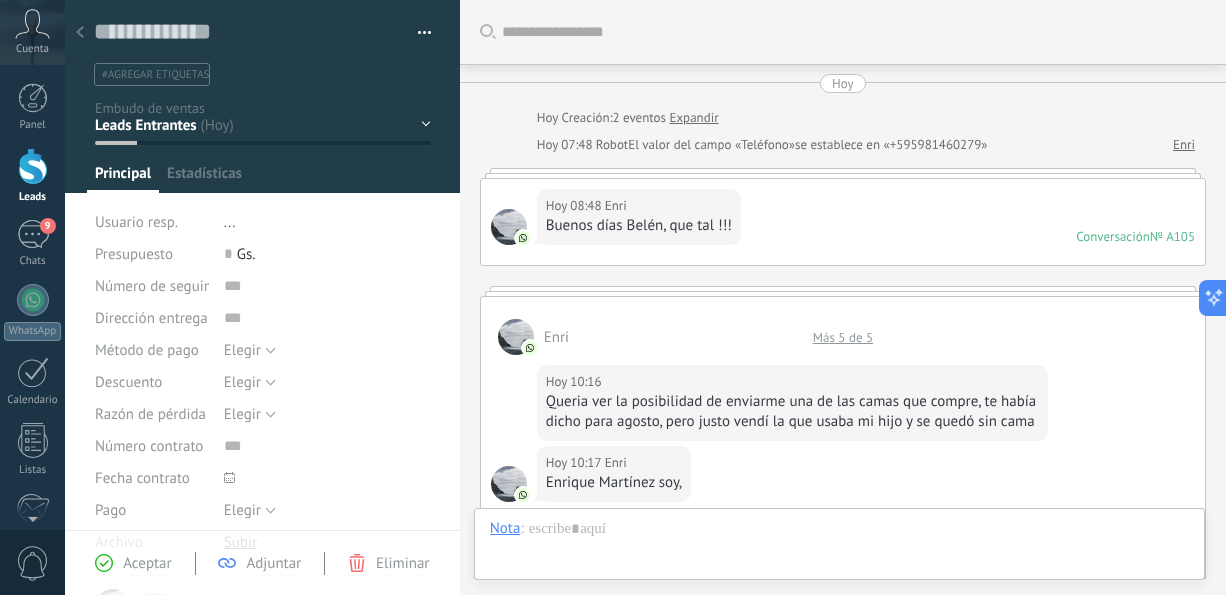 scroll, scrollTop: 1130, scrollLeft: 0, axis: vertical 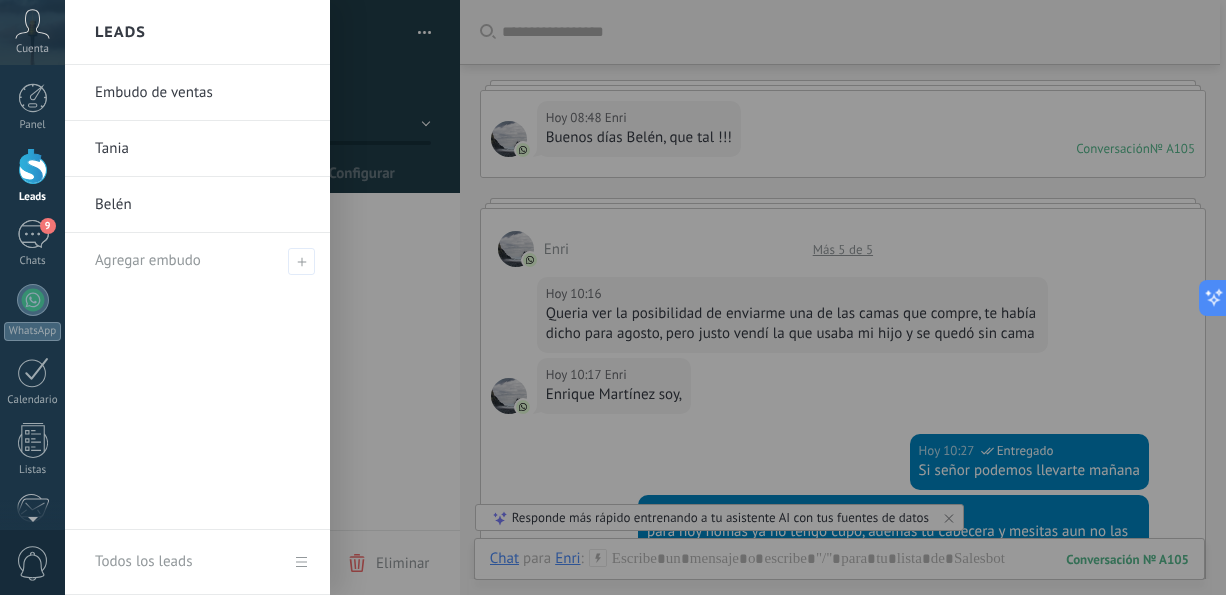 click at bounding box center [33, 166] 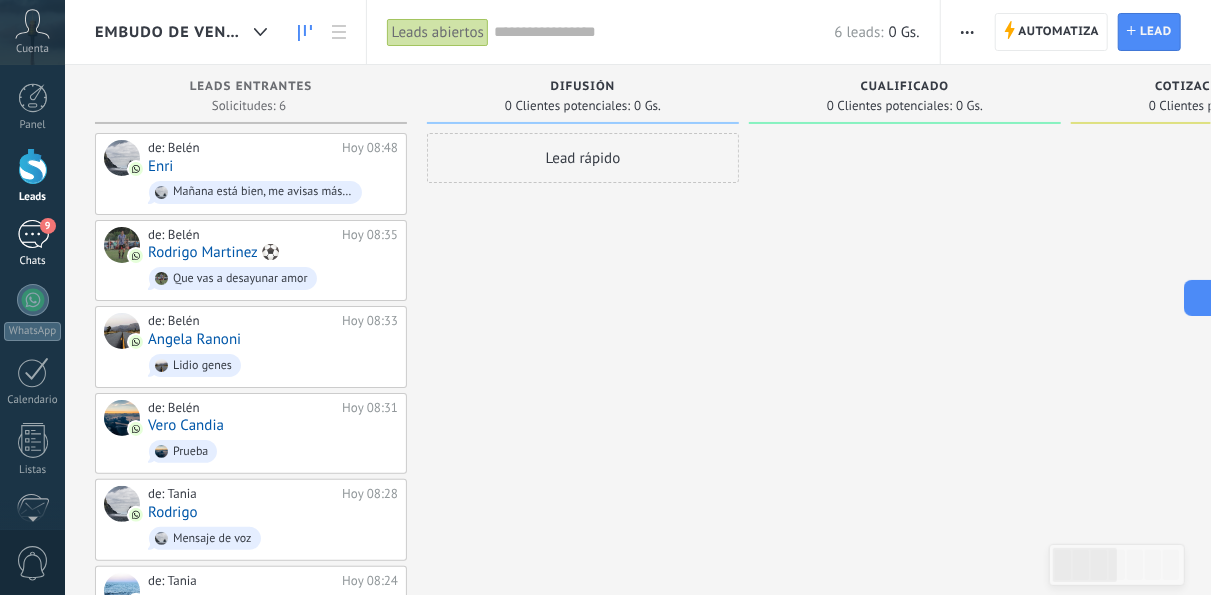 click on "9" at bounding box center [33, 234] 